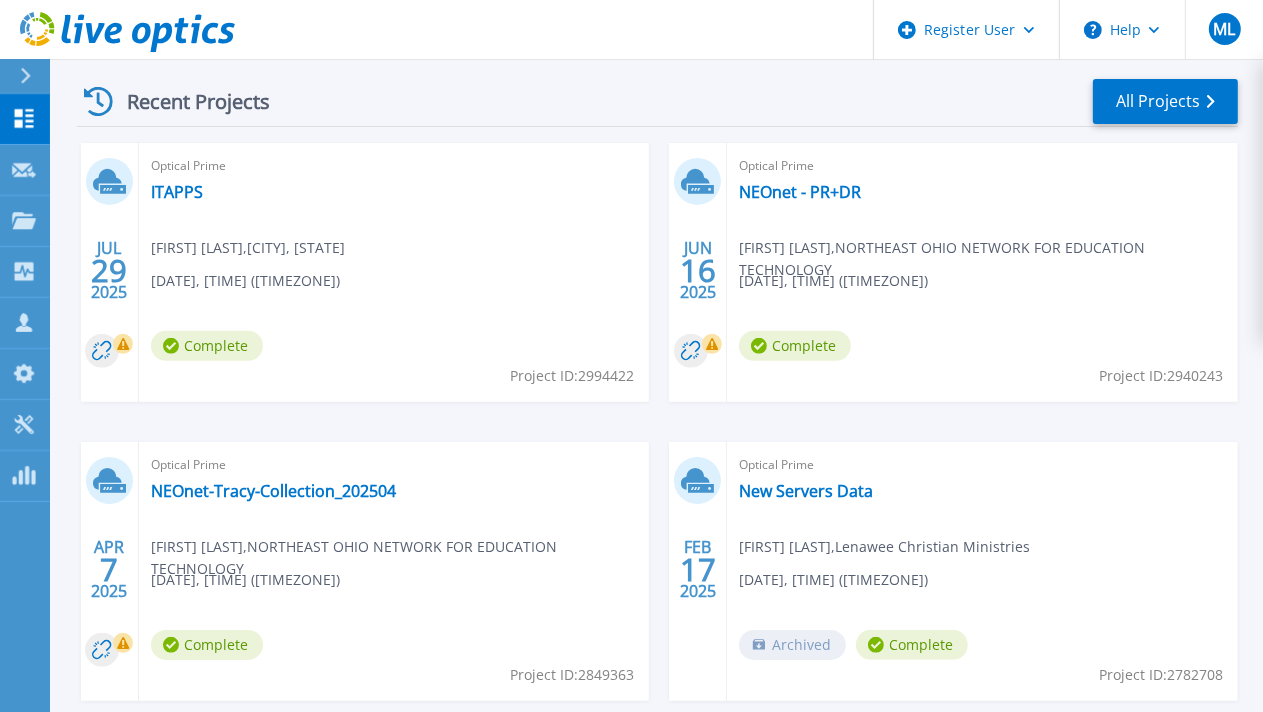 scroll, scrollTop: 552, scrollLeft: 0, axis: vertical 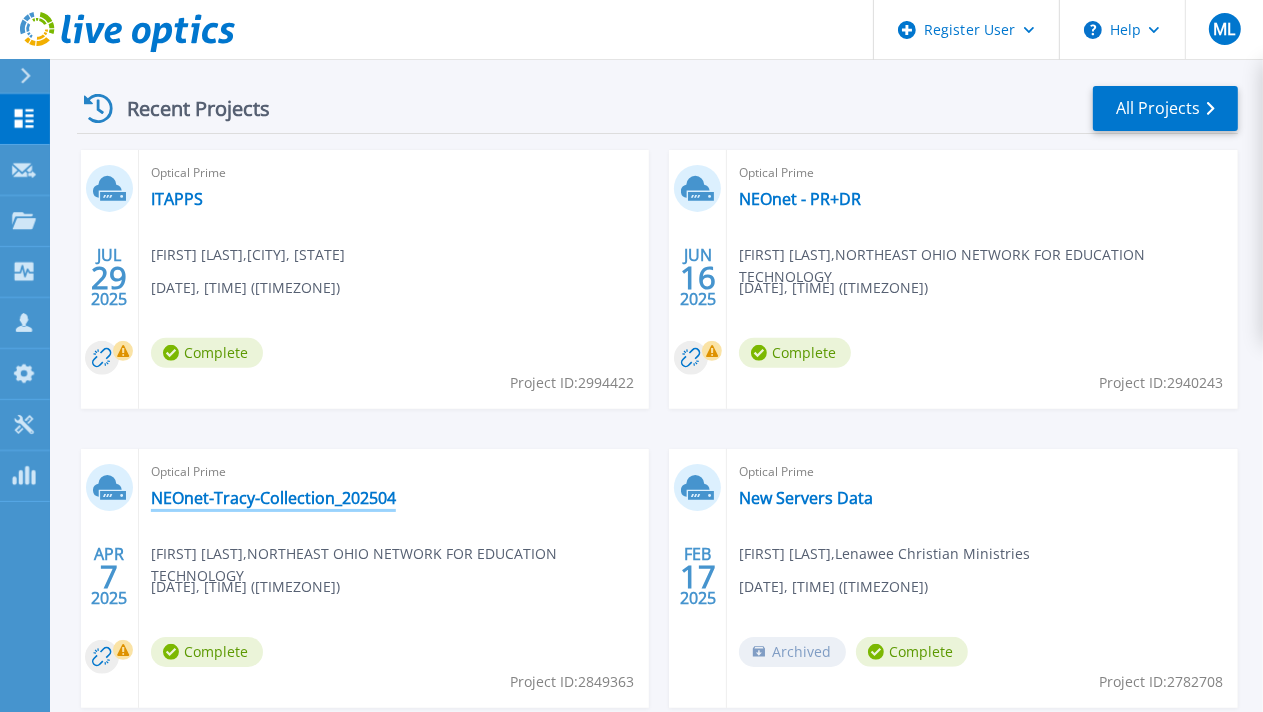 click on "NEOnet-Tracy-Collection_202504" at bounding box center (273, 498) 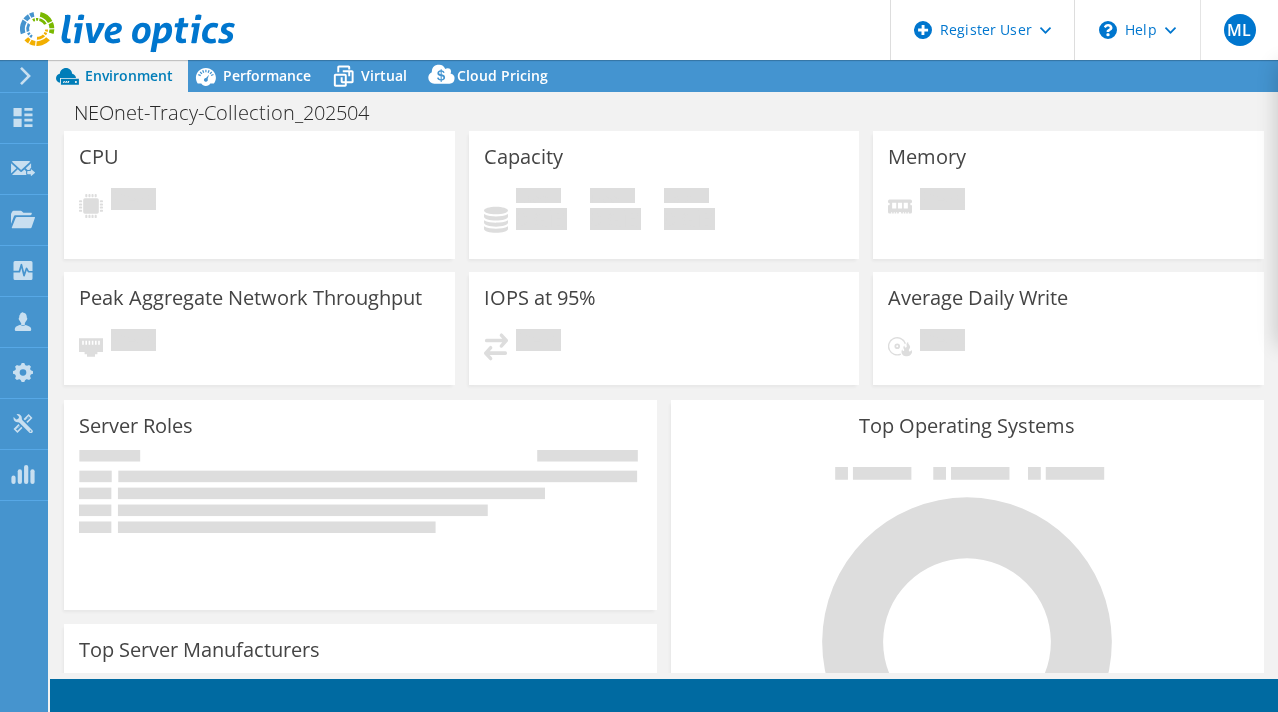 scroll, scrollTop: 0, scrollLeft: 0, axis: both 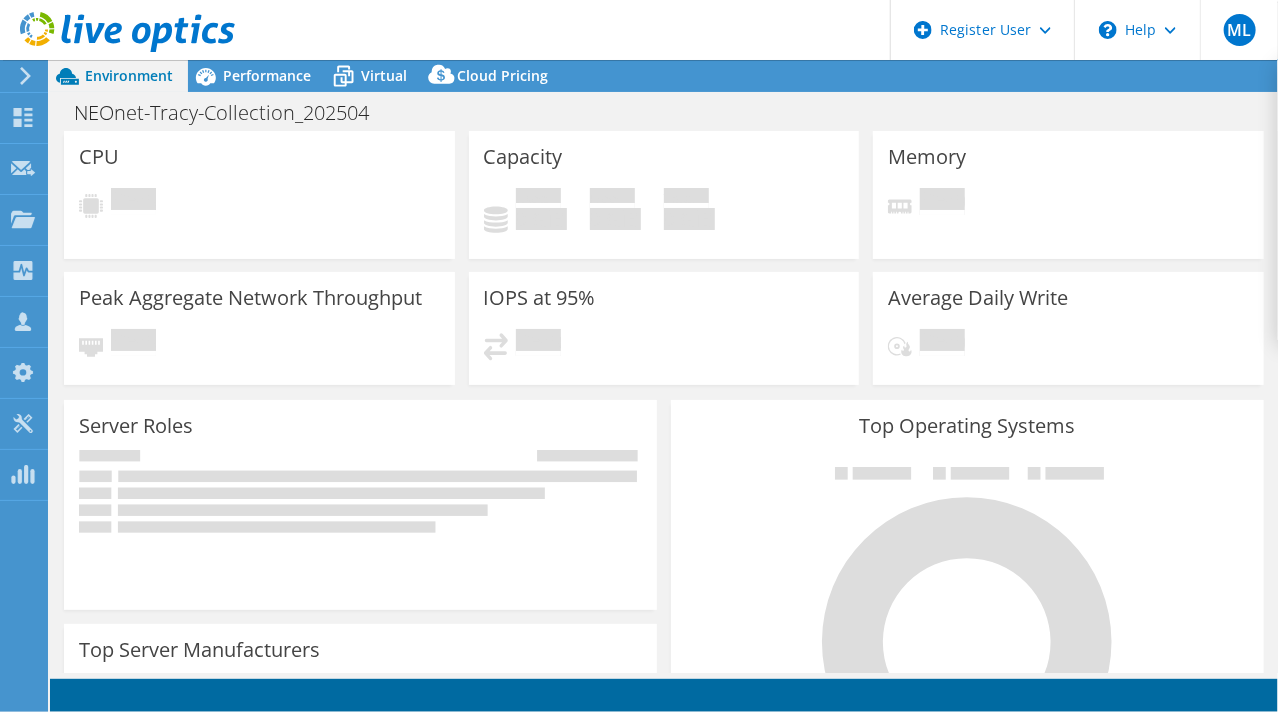 select on "USD" 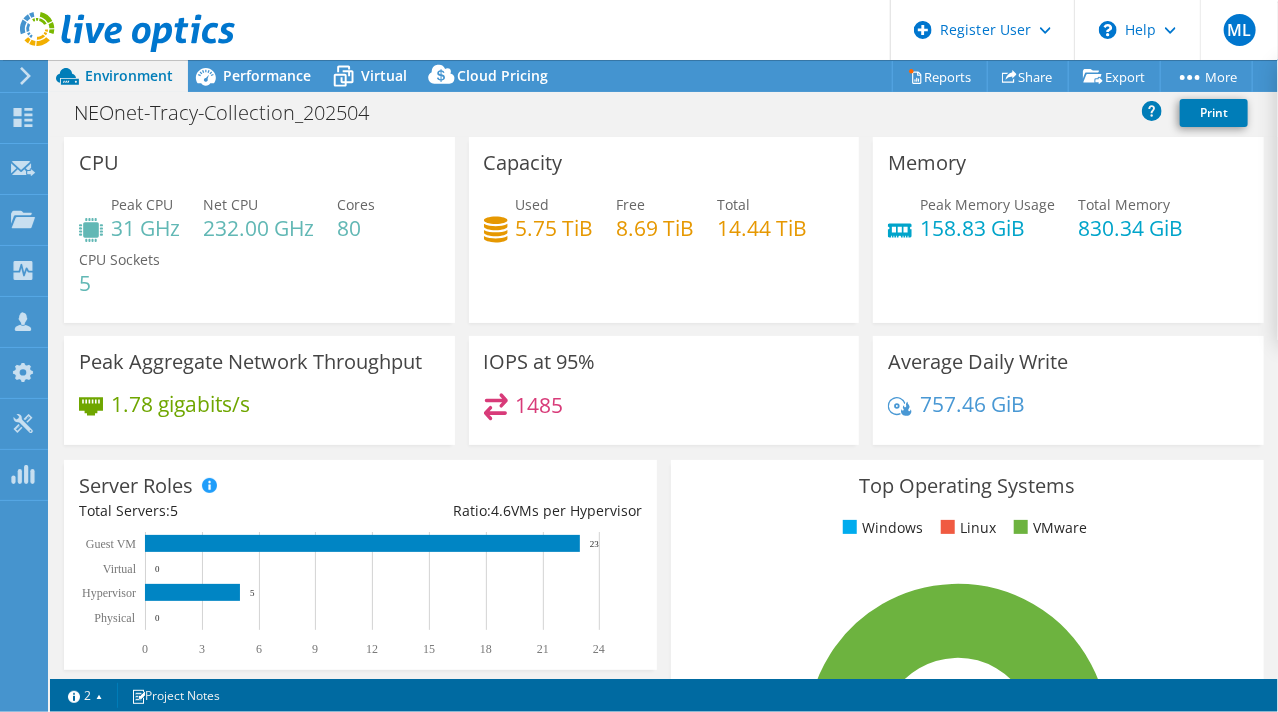 click on "Dashboard
Request Capture
Projects
Search Projects
Upload SIOKIT & Files
Optical Prime Collector Runs" at bounding box center (-66, 386) 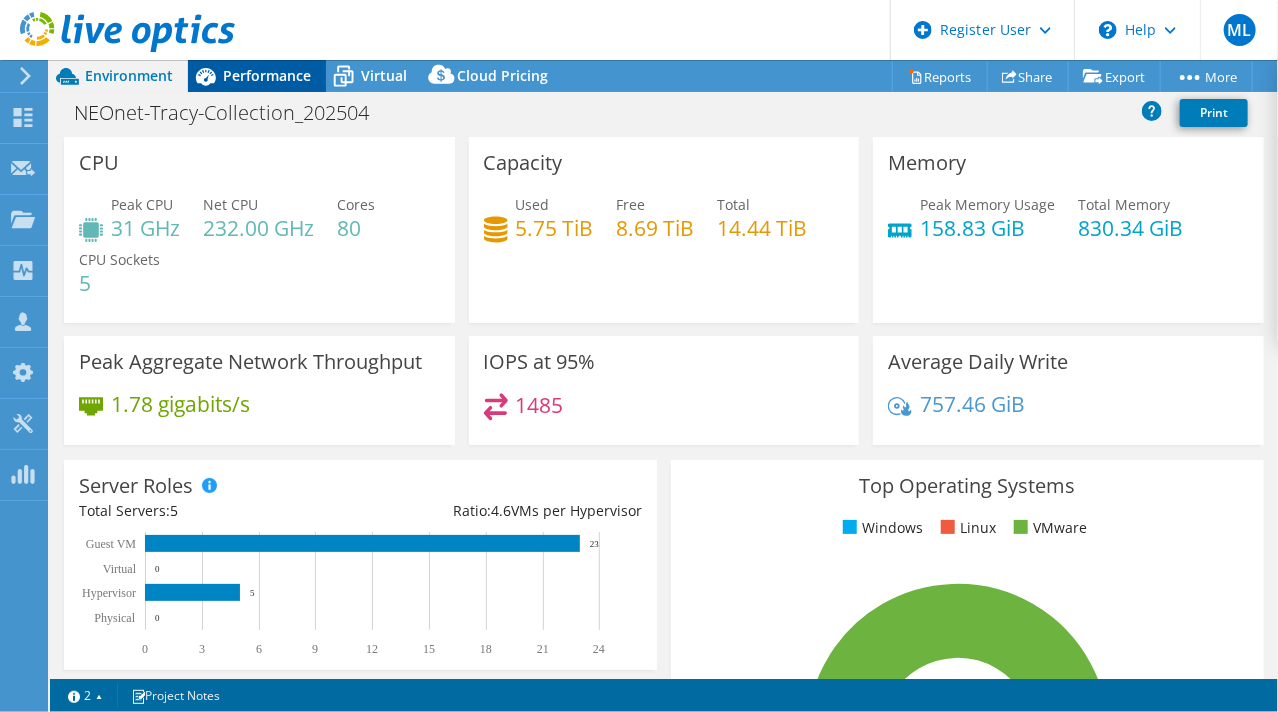 click on "Performance" at bounding box center (267, 75) 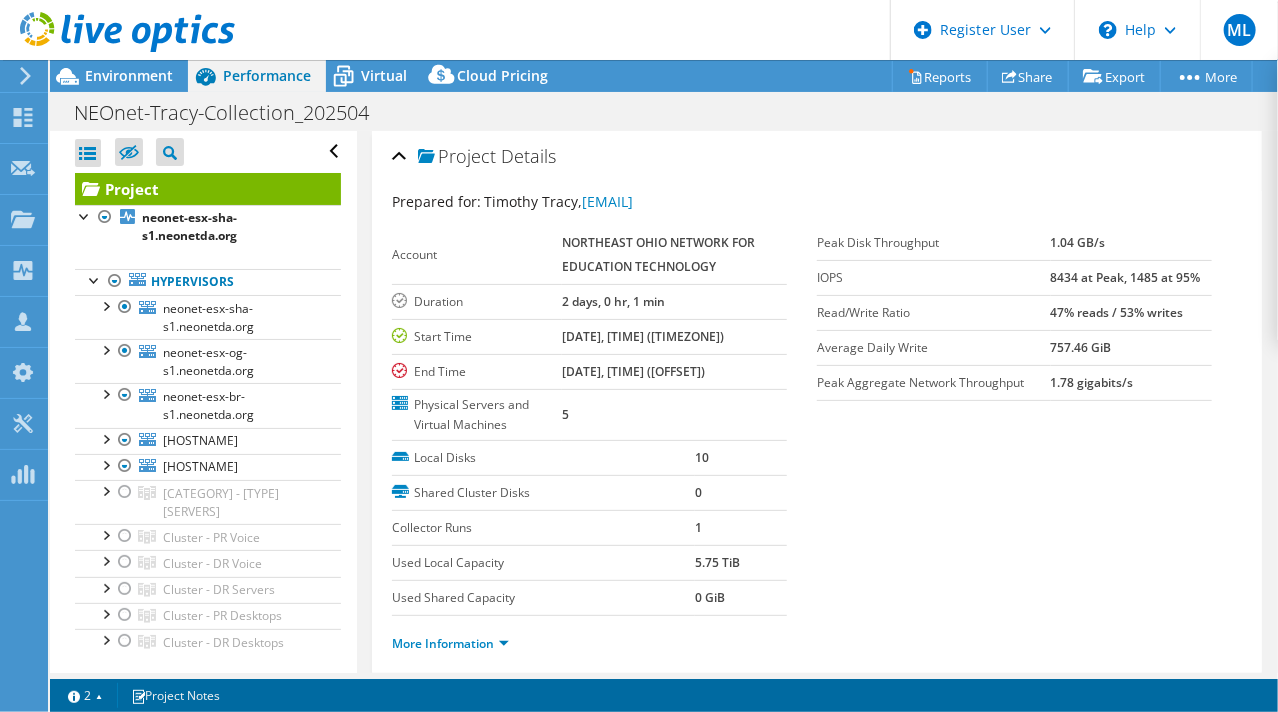 scroll, scrollTop: 468, scrollLeft: 0, axis: vertical 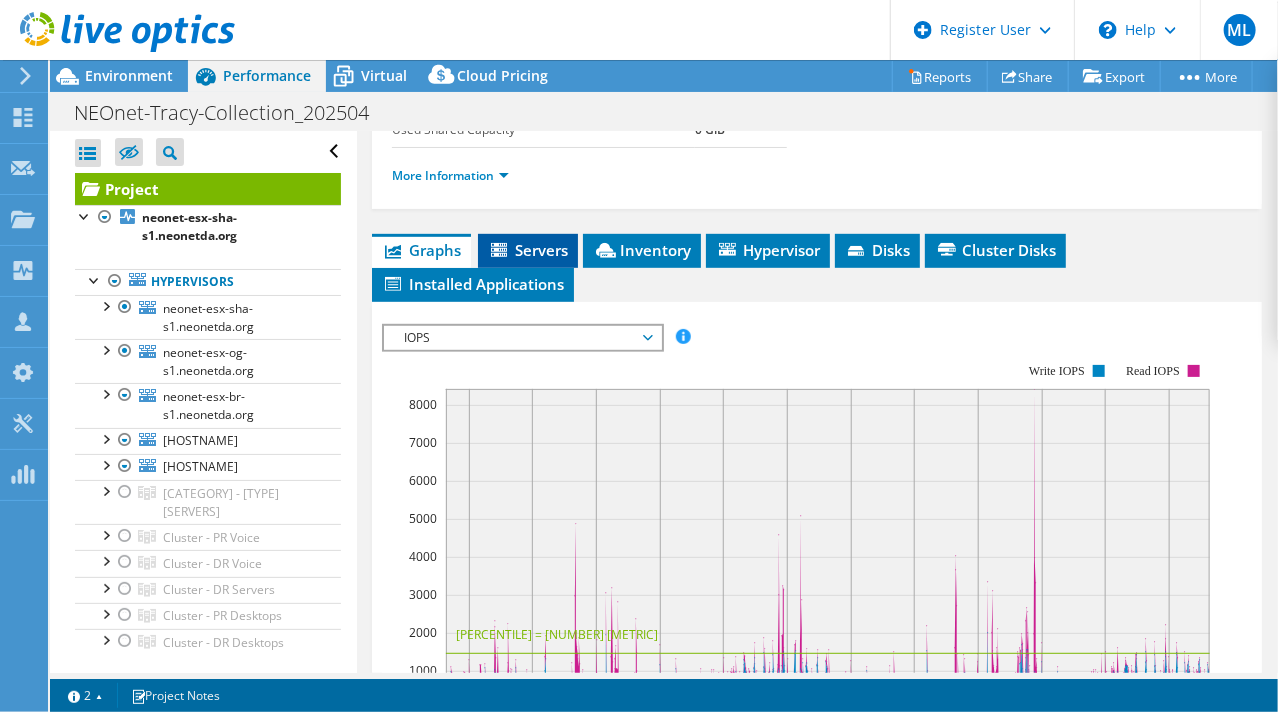 click on "Servers" at bounding box center (528, 251) 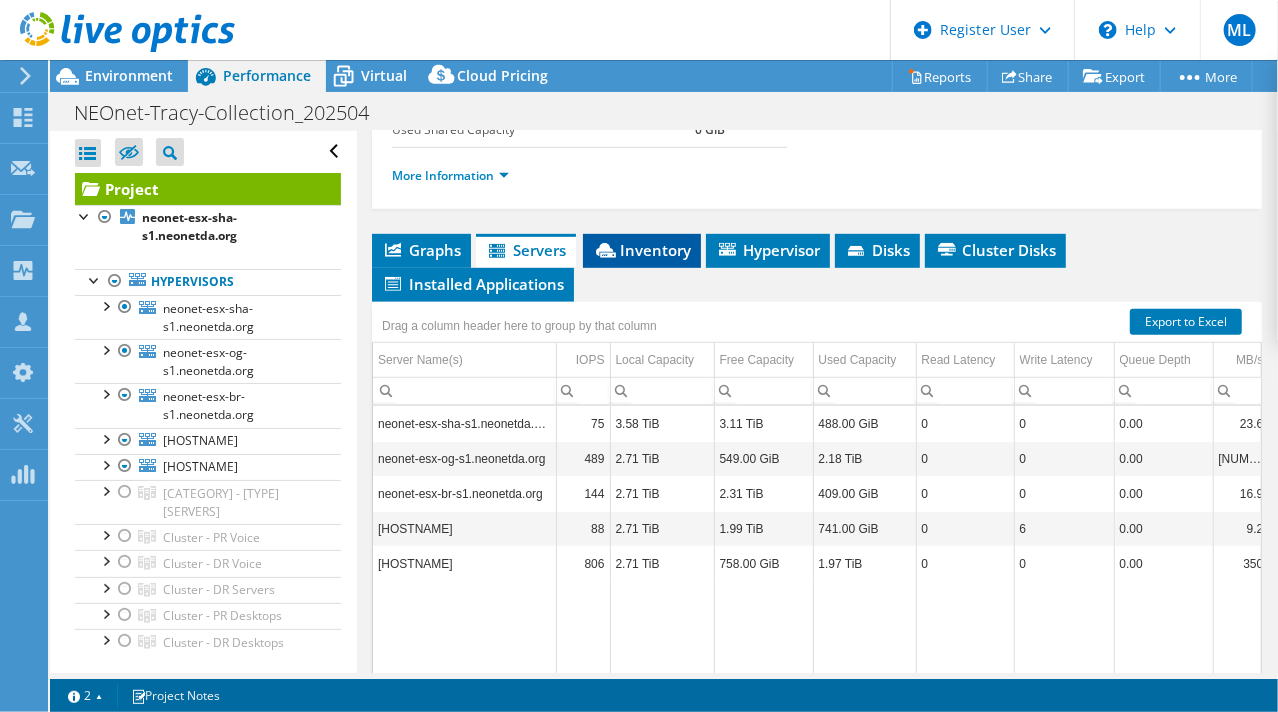 click on "Inventory" at bounding box center [642, 250] 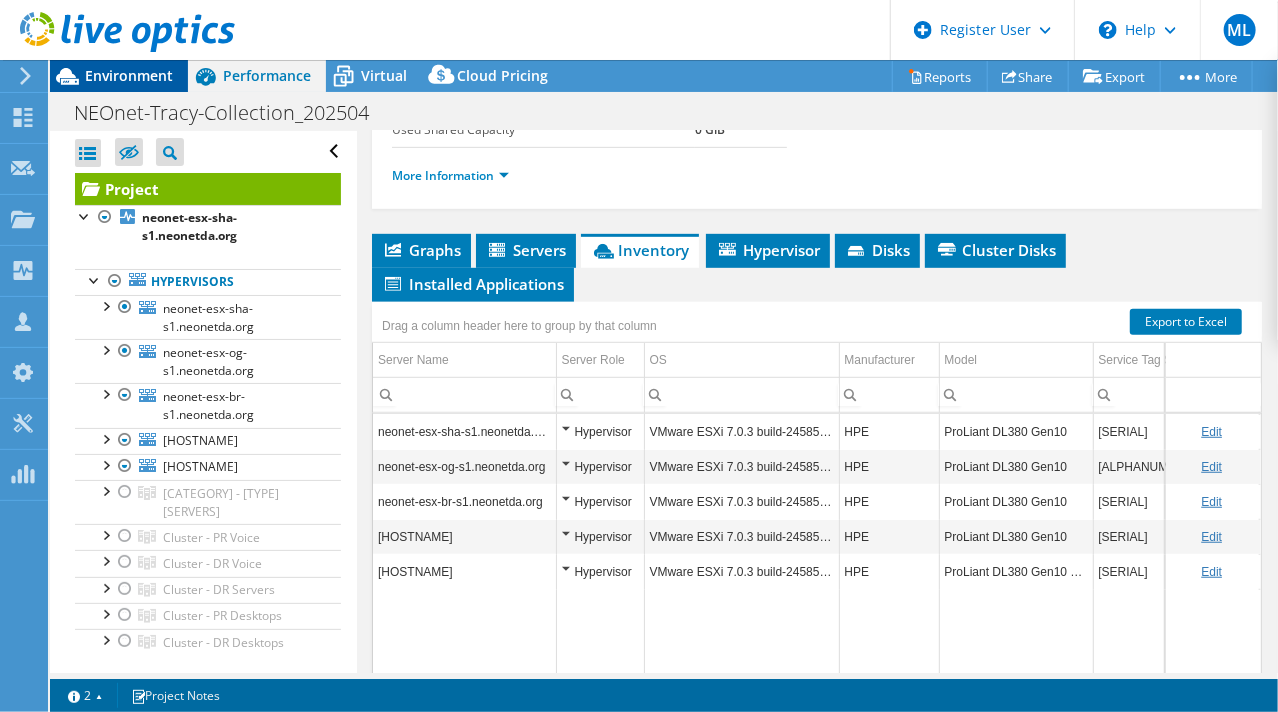 click on "Environment" at bounding box center (129, 75) 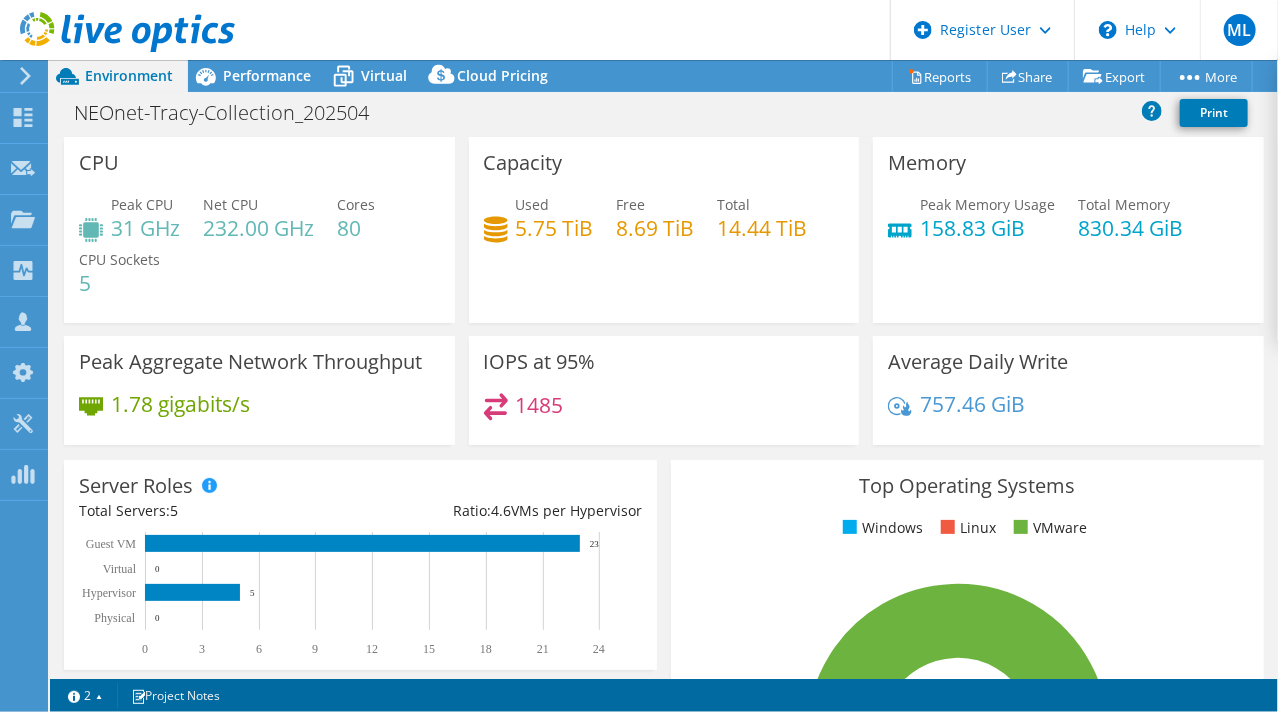 click on "Peak CPU
31 GHz
Net CPU
232.00 GHz
Cores
80
CPU Sockets
5" at bounding box center (259, 254) 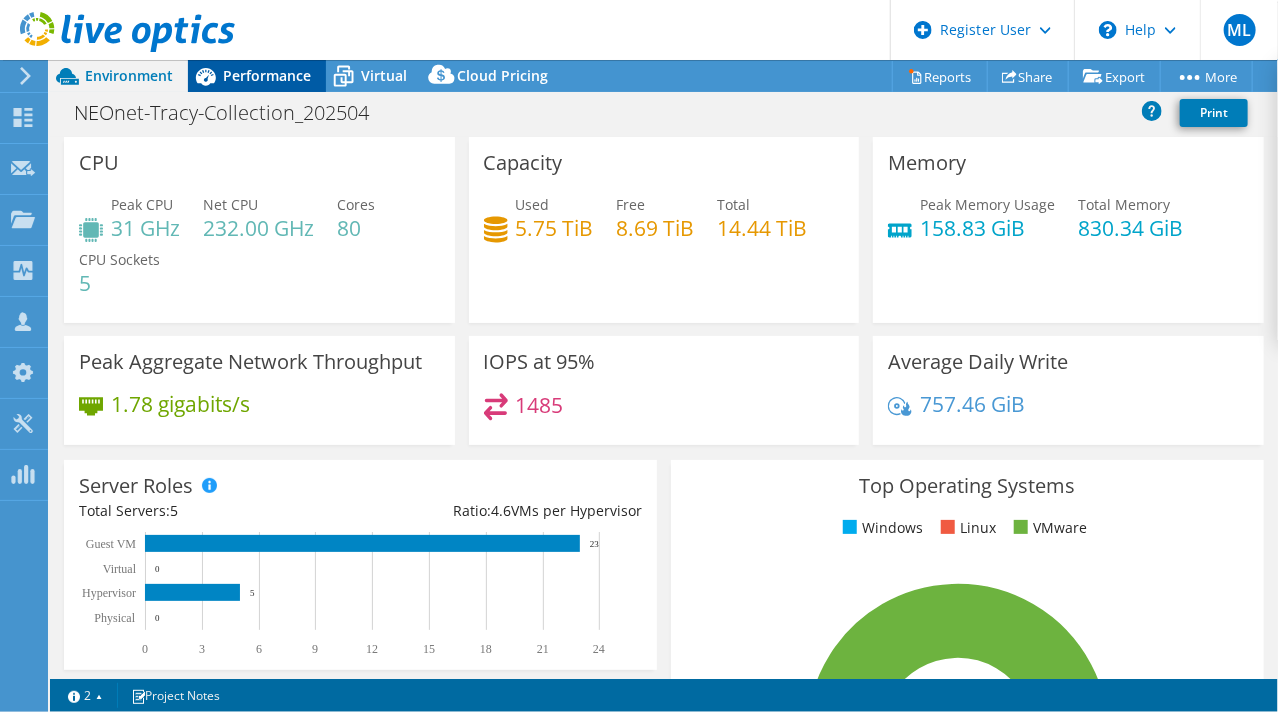 click on "Performance" at bounding box center (257, 76) 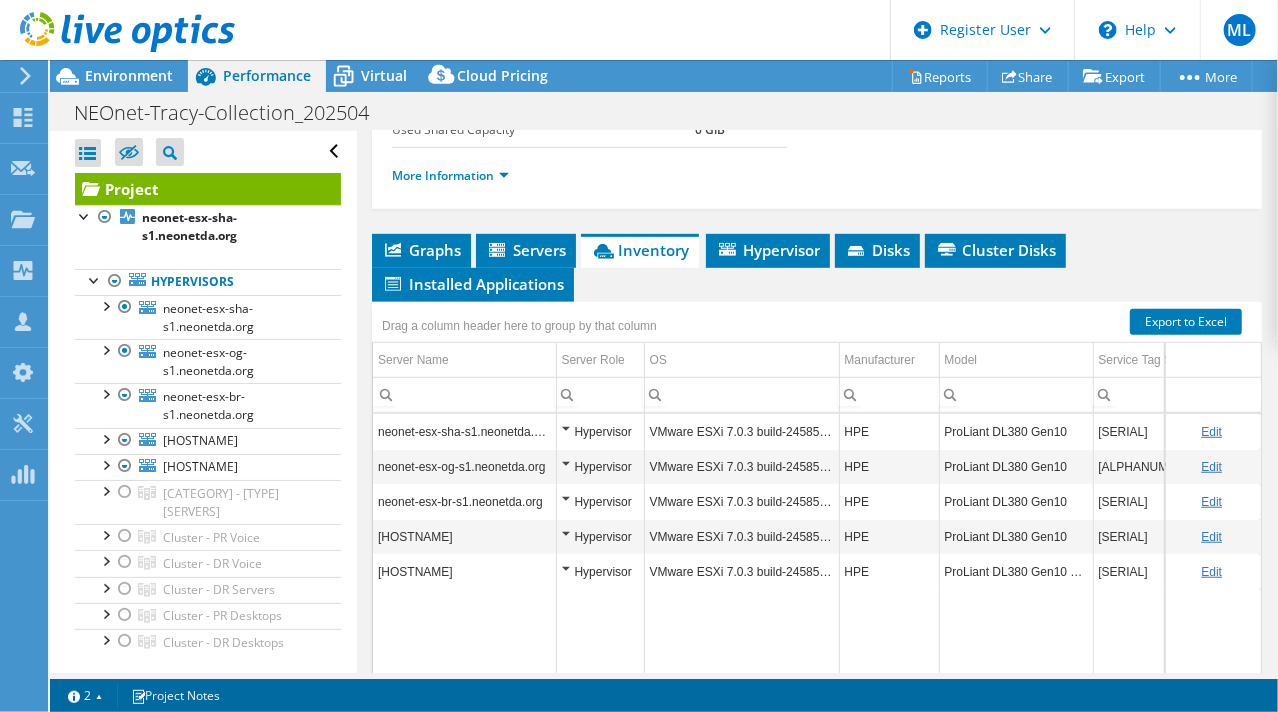 scroll, scrollTop: 7, scrollLeft: 0, axis: vertical 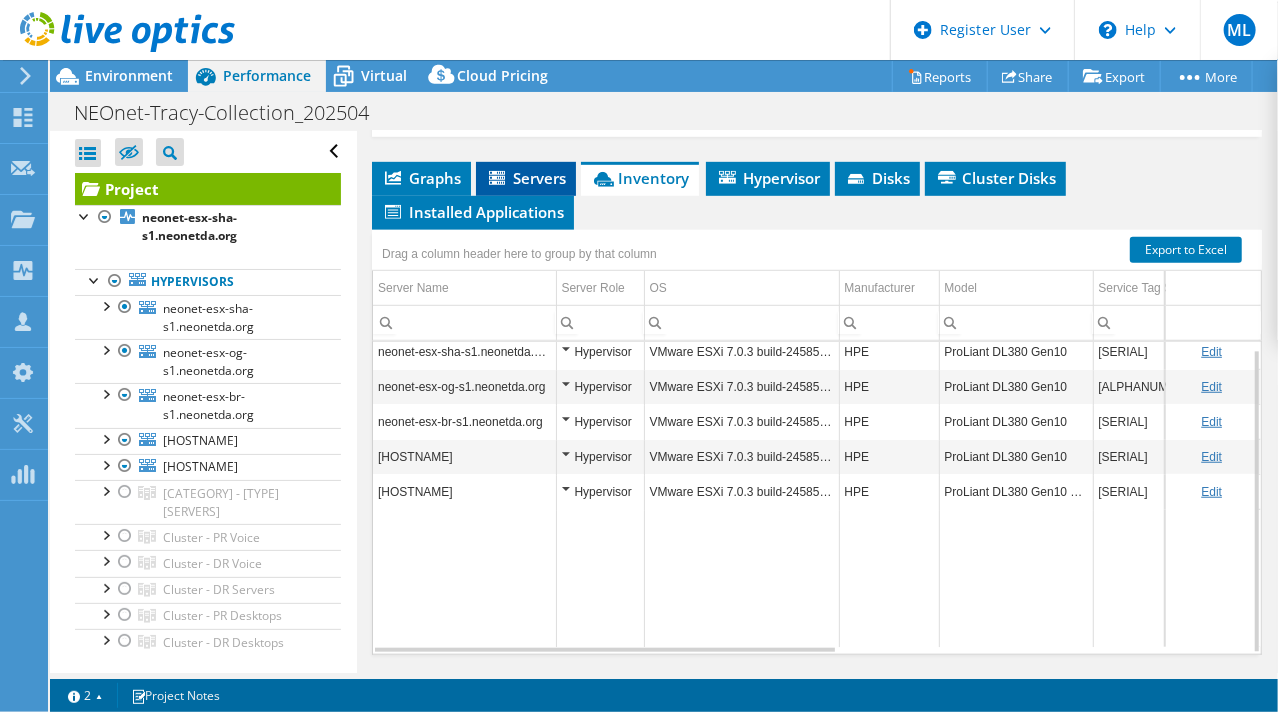 click on "Servers" at bounding box center [526, 178] 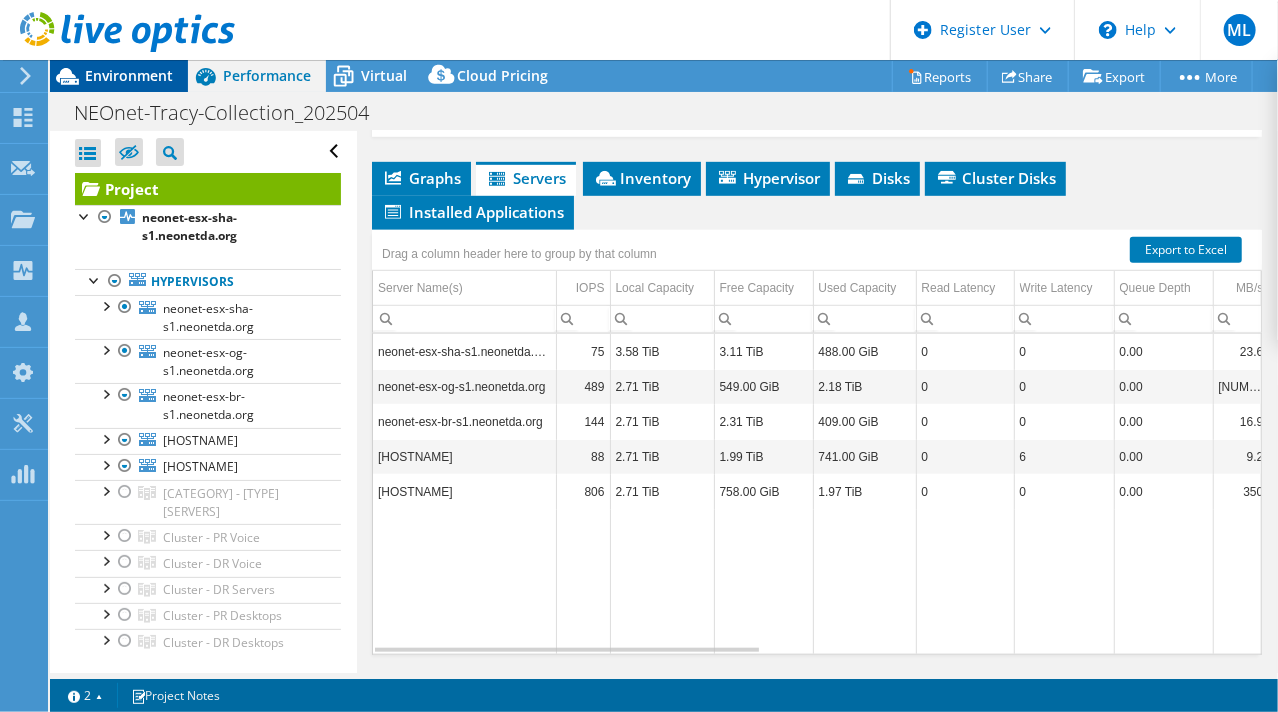 click on "Environment" at bounding box center (119, 76) 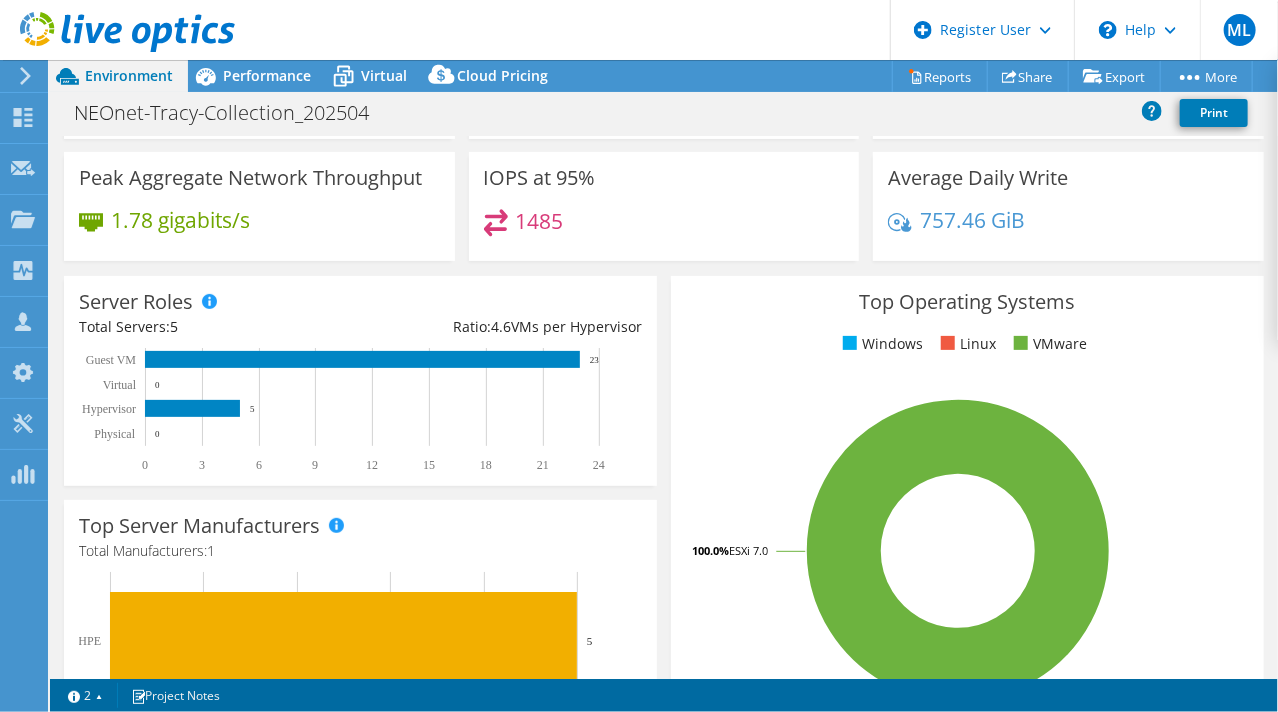 scroll, scrollTop: 188, scrollLeft: 0, axis: vertical 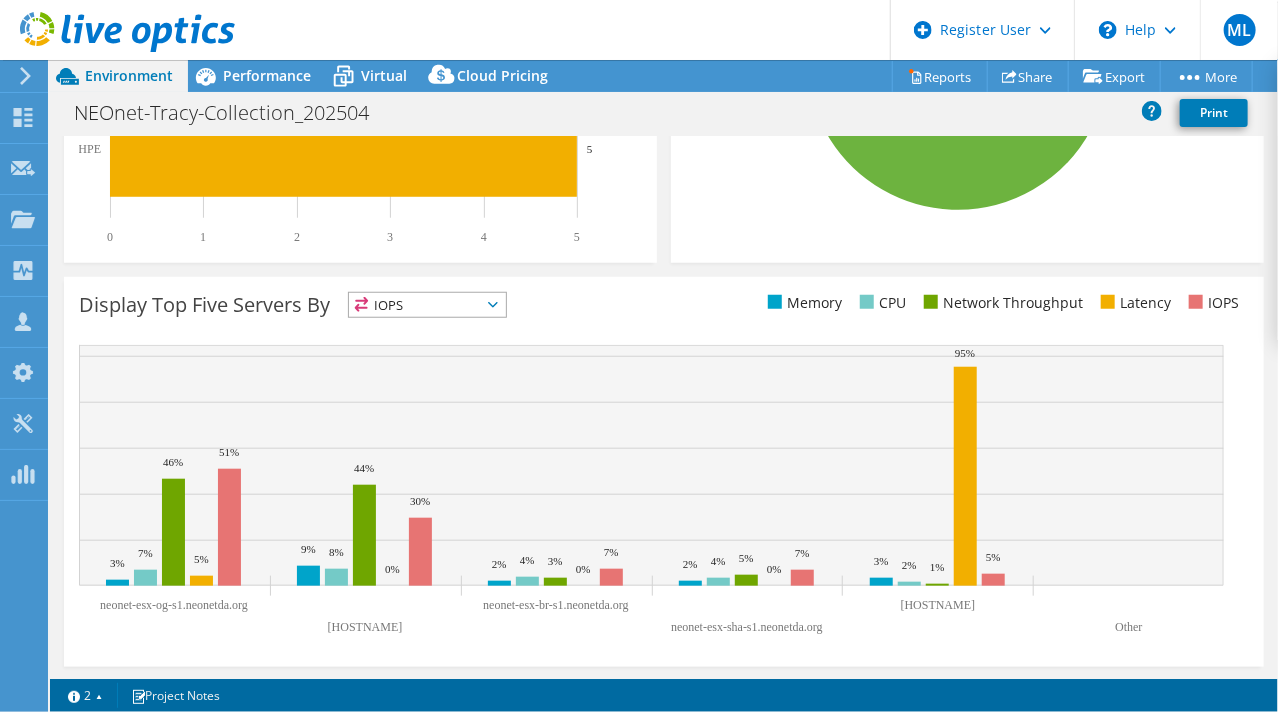 click 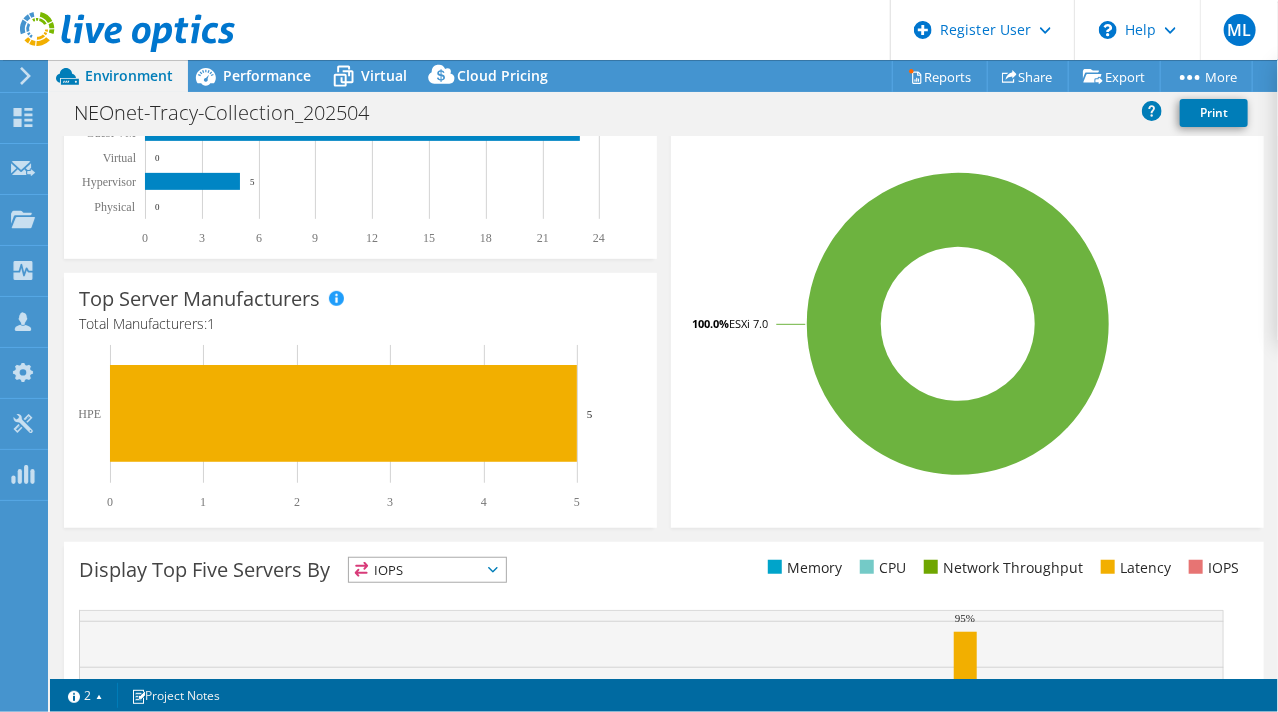 scroll, scrollTop: 408, scrollLeft: 0, axis: vertical 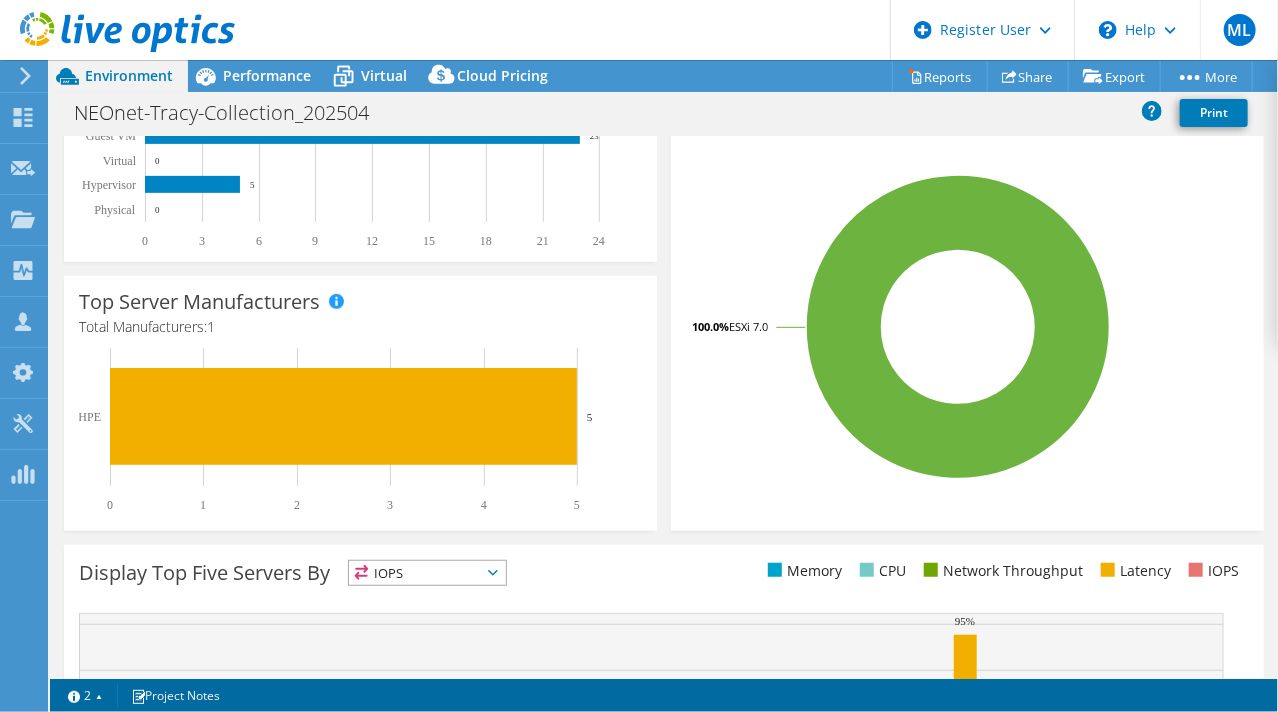 click at bounding box center (117, 33) 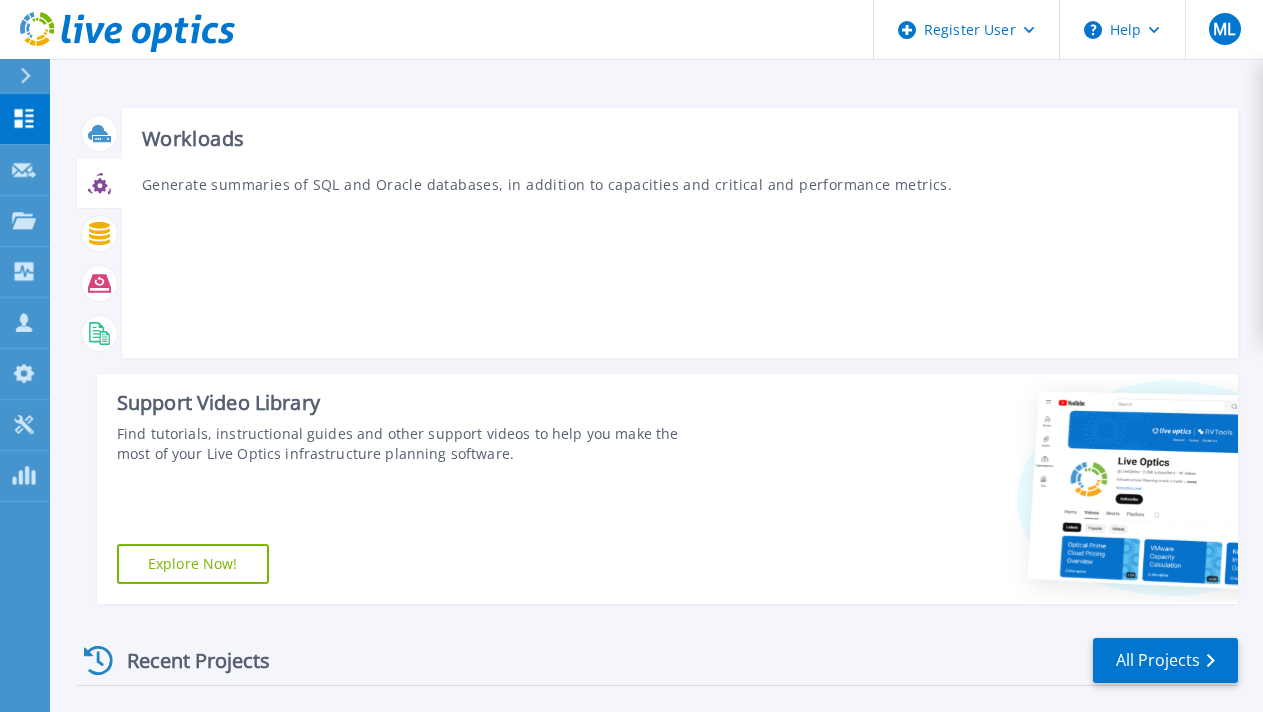 scroll, scrollTop: 0, scrollLeft: 0, axis: both 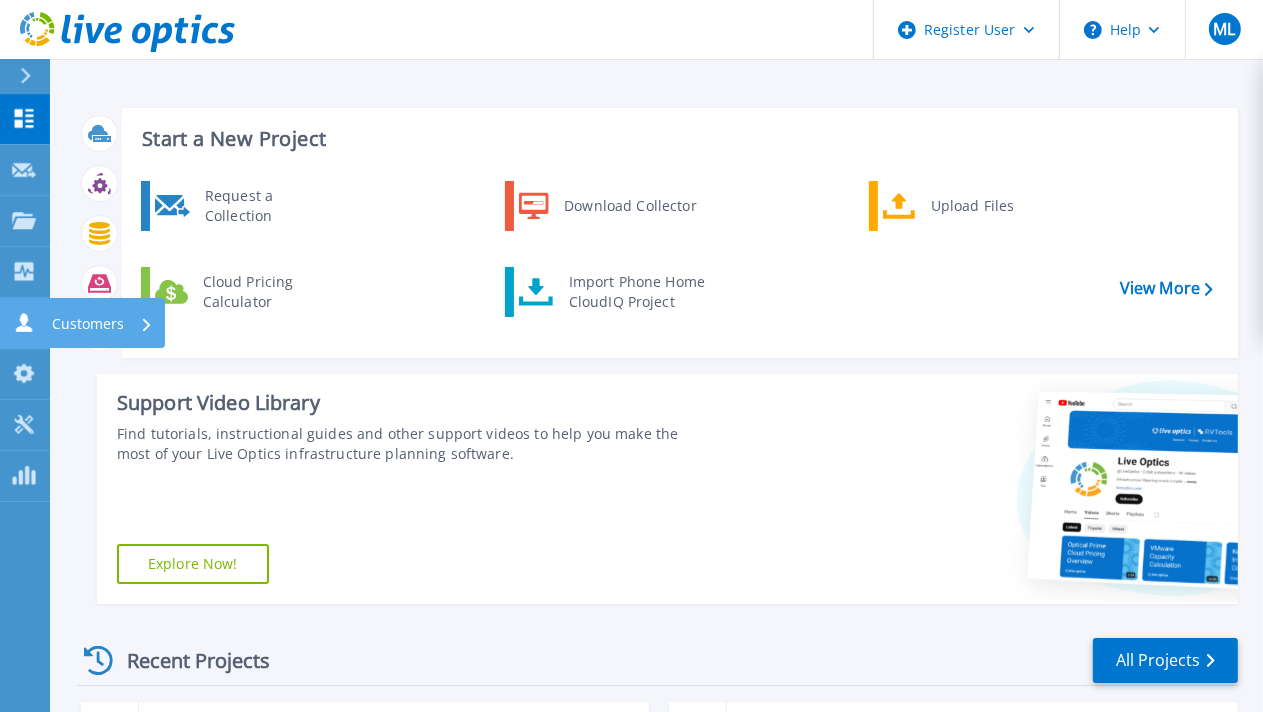 click 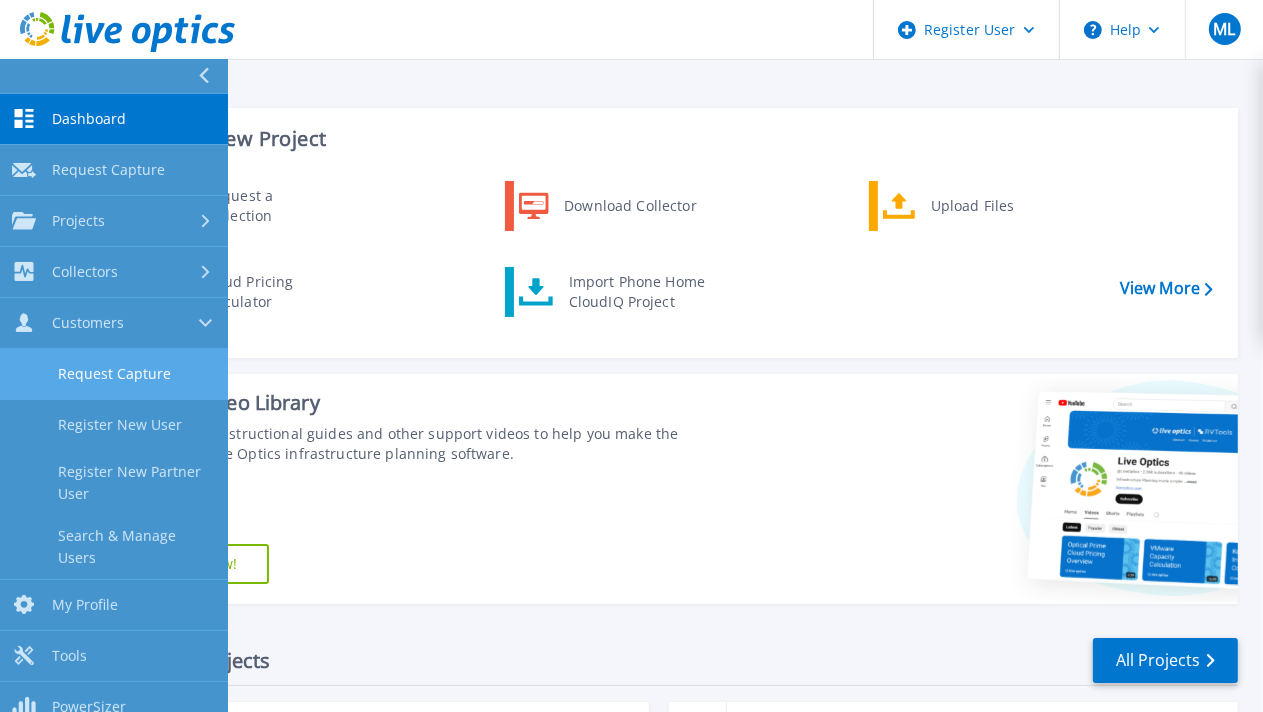 click on "Request Capture" at bounding box center (114, 374) 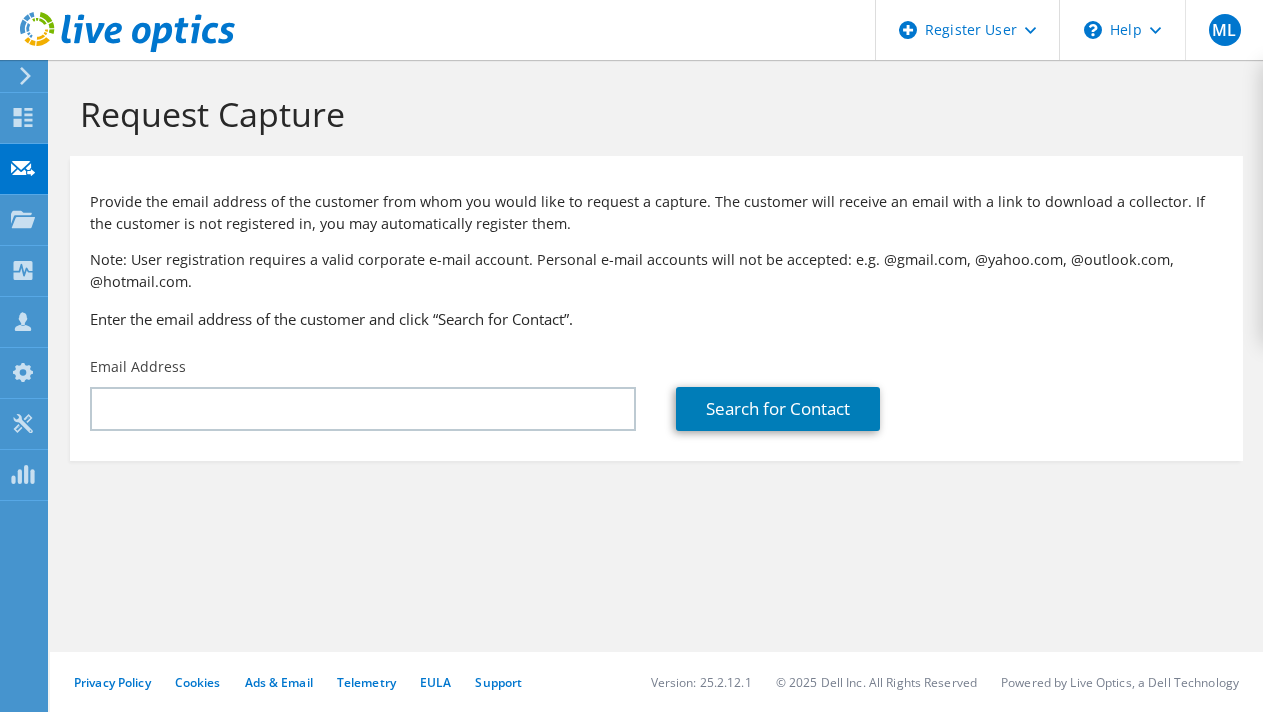 scroll, scrollTop: 0, scrollLeft: 0, axis: both 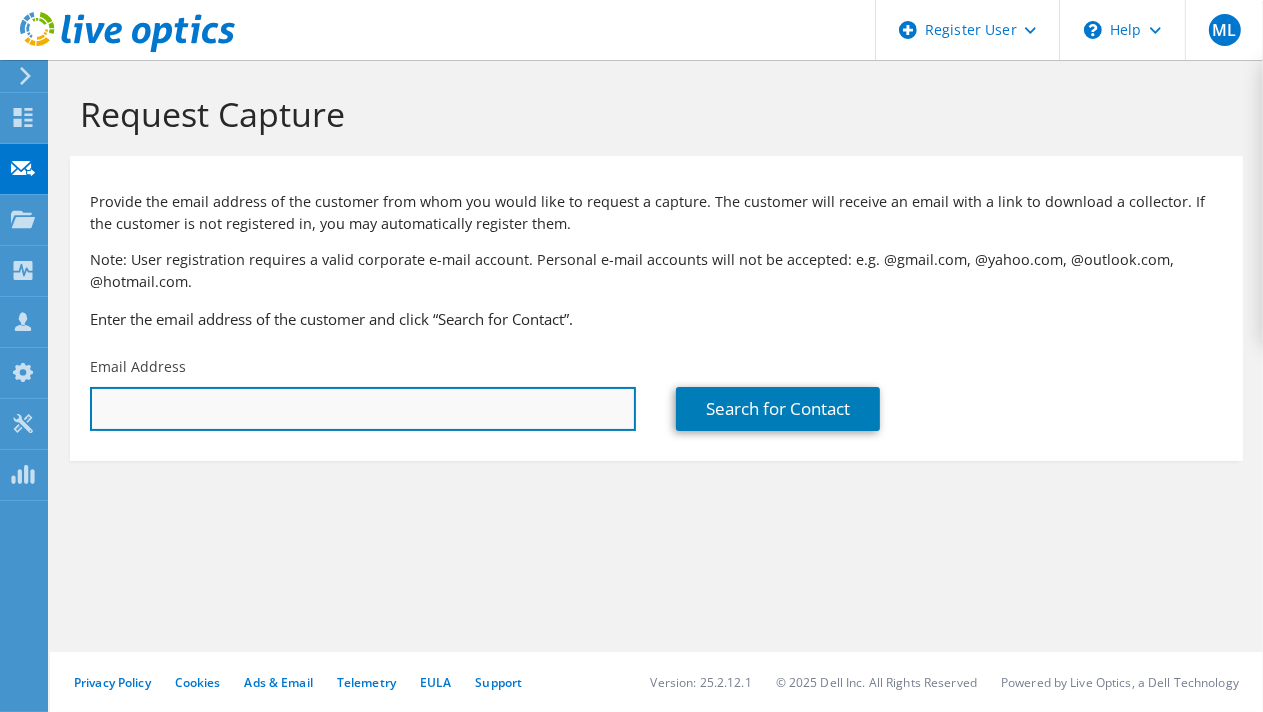 click at bounding box center (363, 409) 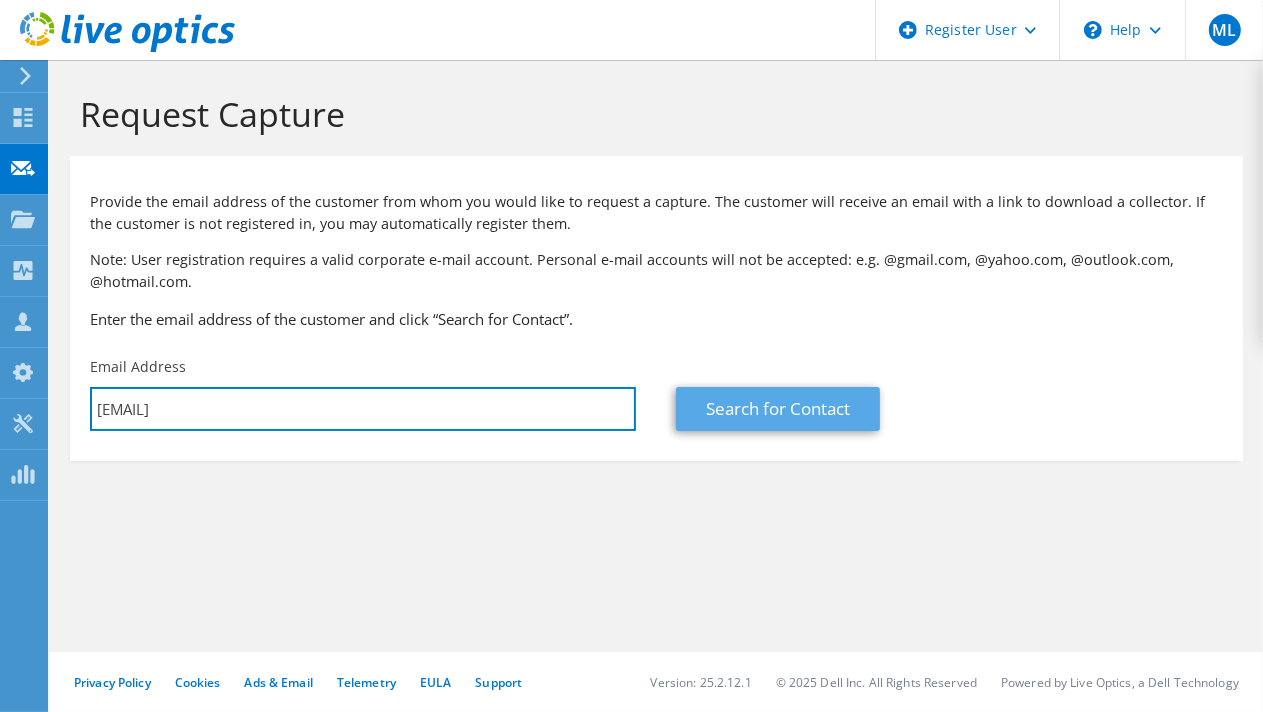 type on "gl_rchris@gallialocal.org" 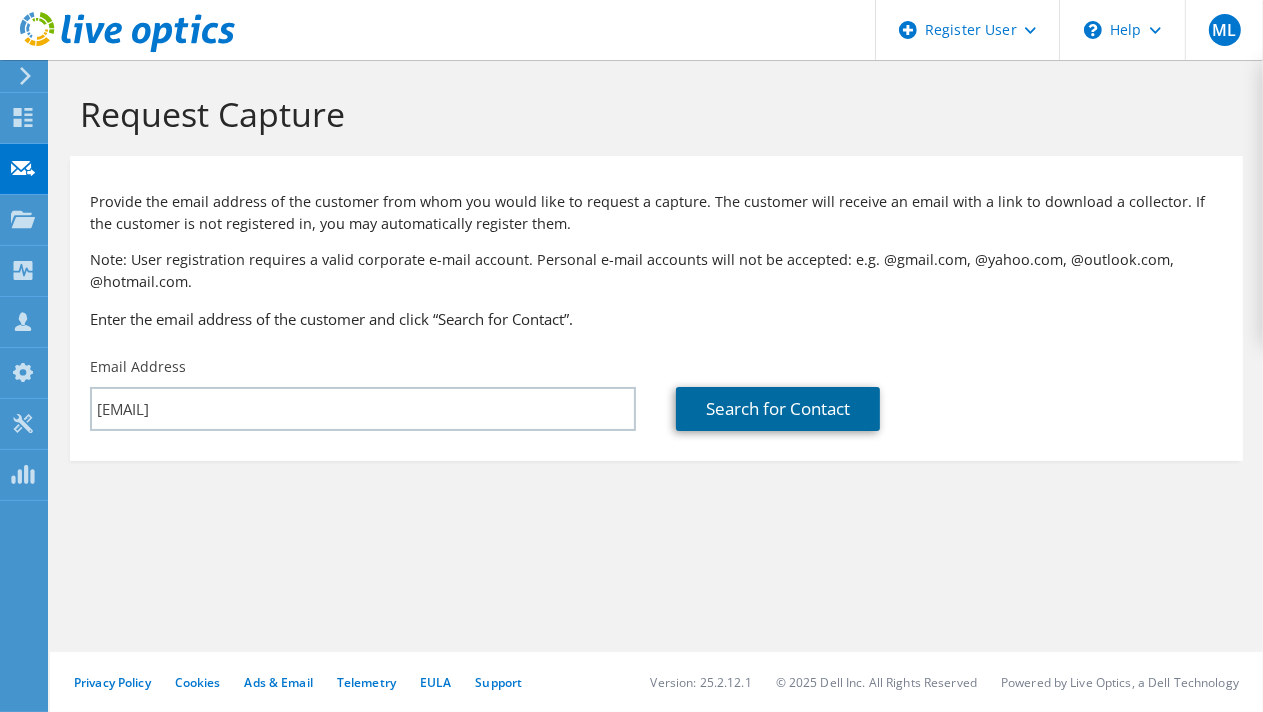 click on "Search for Contact" at bounding box center (778, 409) 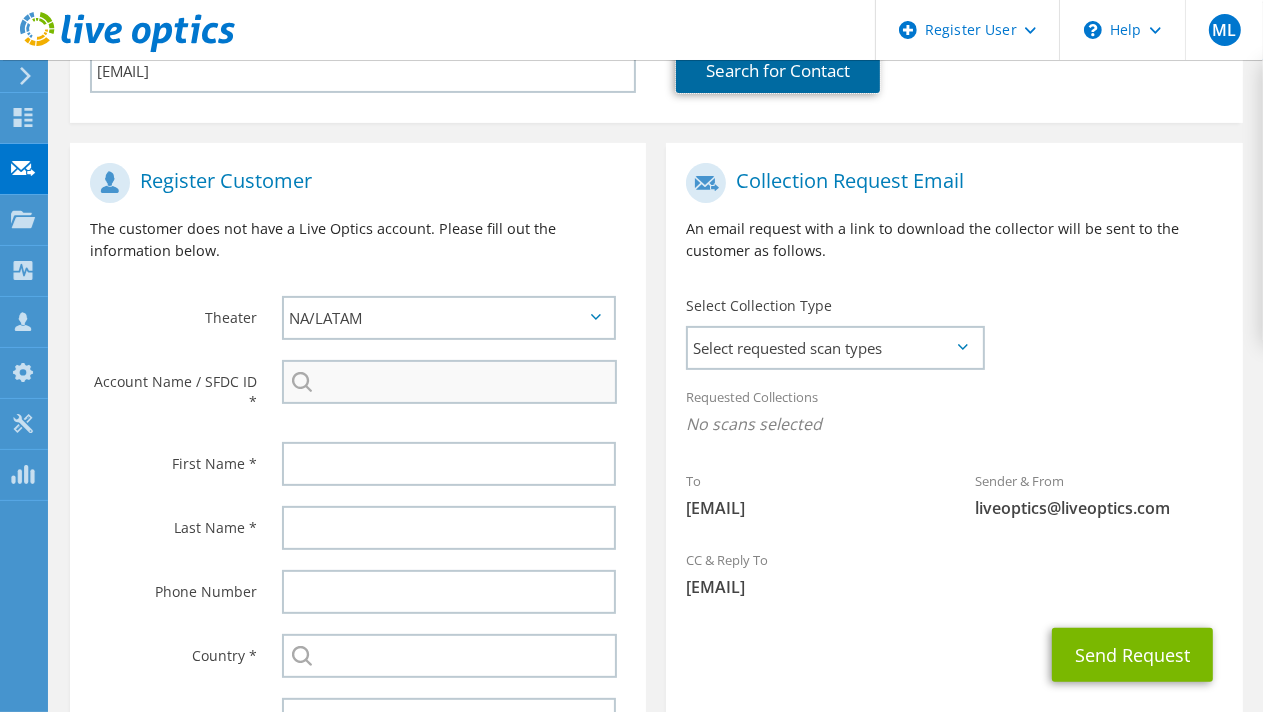 scroll, scrollTop: 340, scrollLeft: 0, axis: vertical 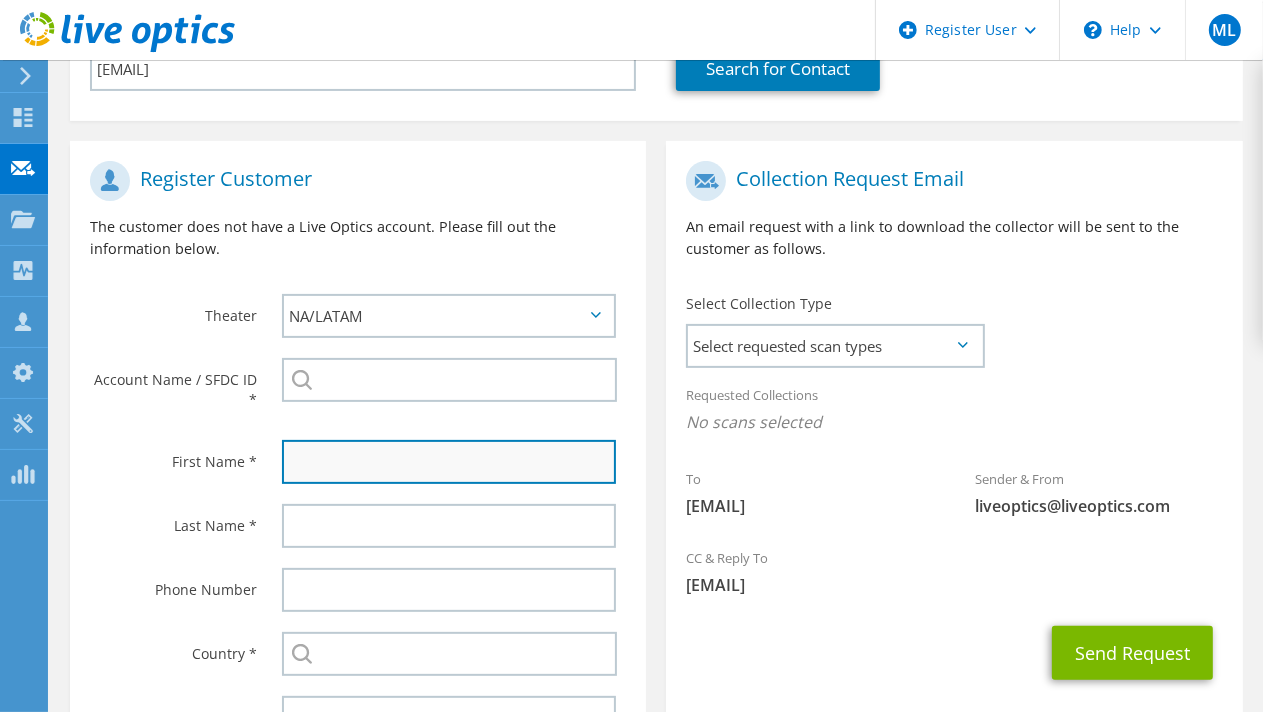 click at bounding box center (449, 462) 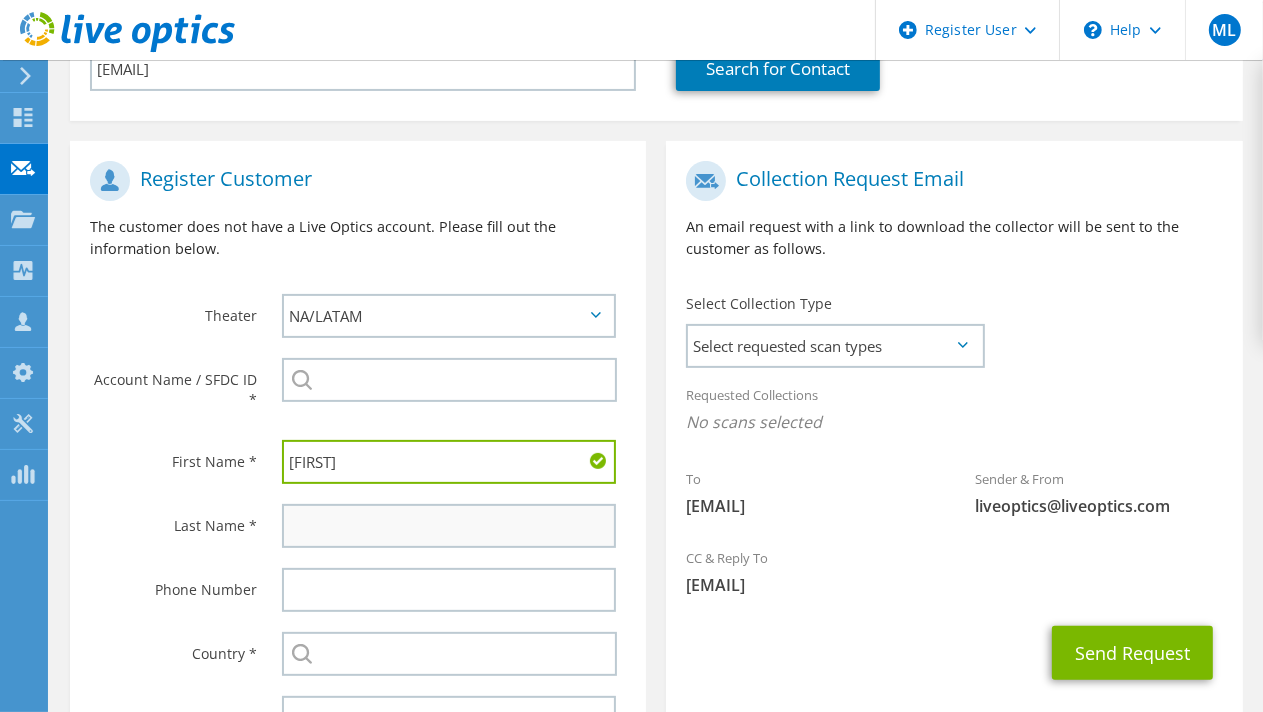 type on "Chris" 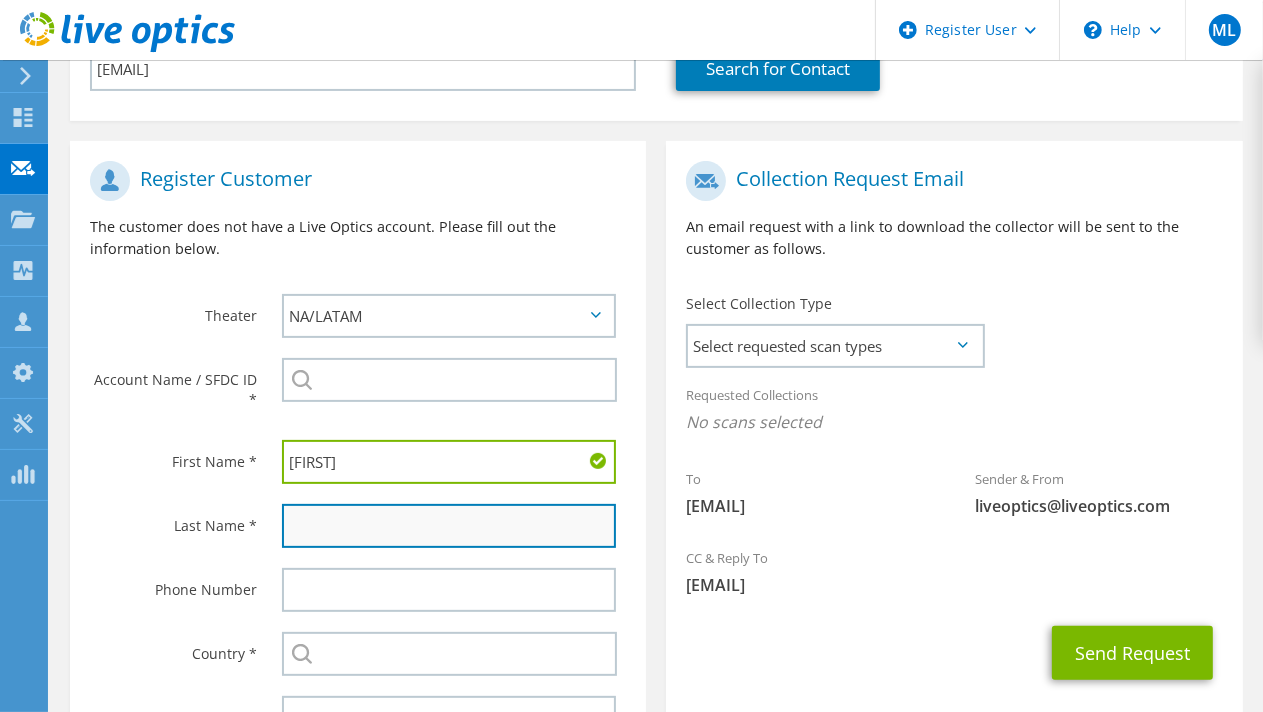 click at bounding box center [449, 526] 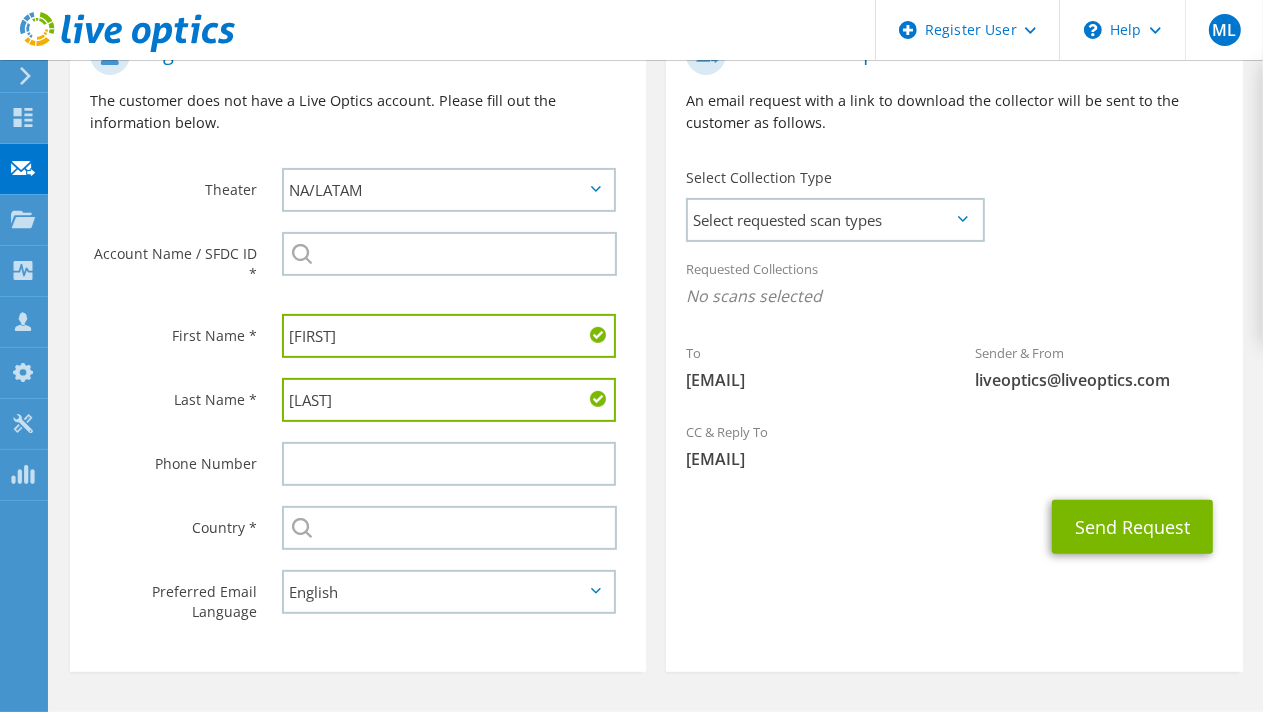 scroll, scrollTop: 499, scrollLeft: 0, axis: vertical 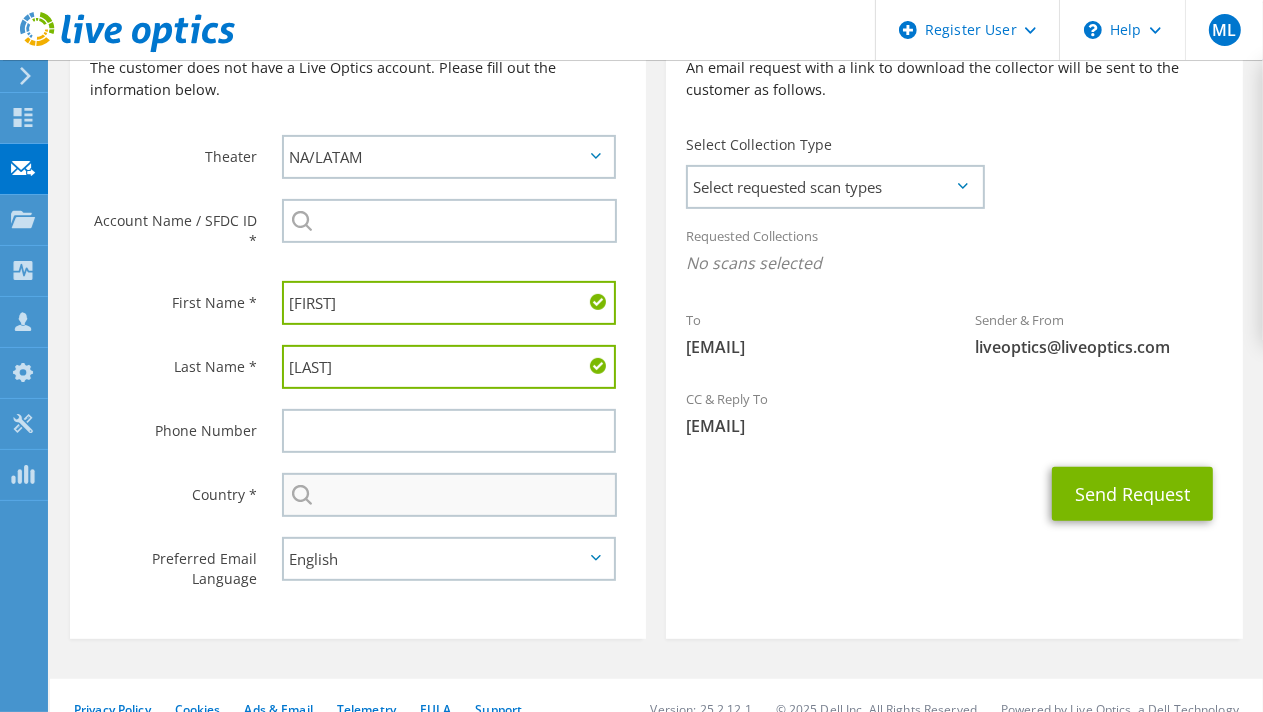 type on "Roberts" 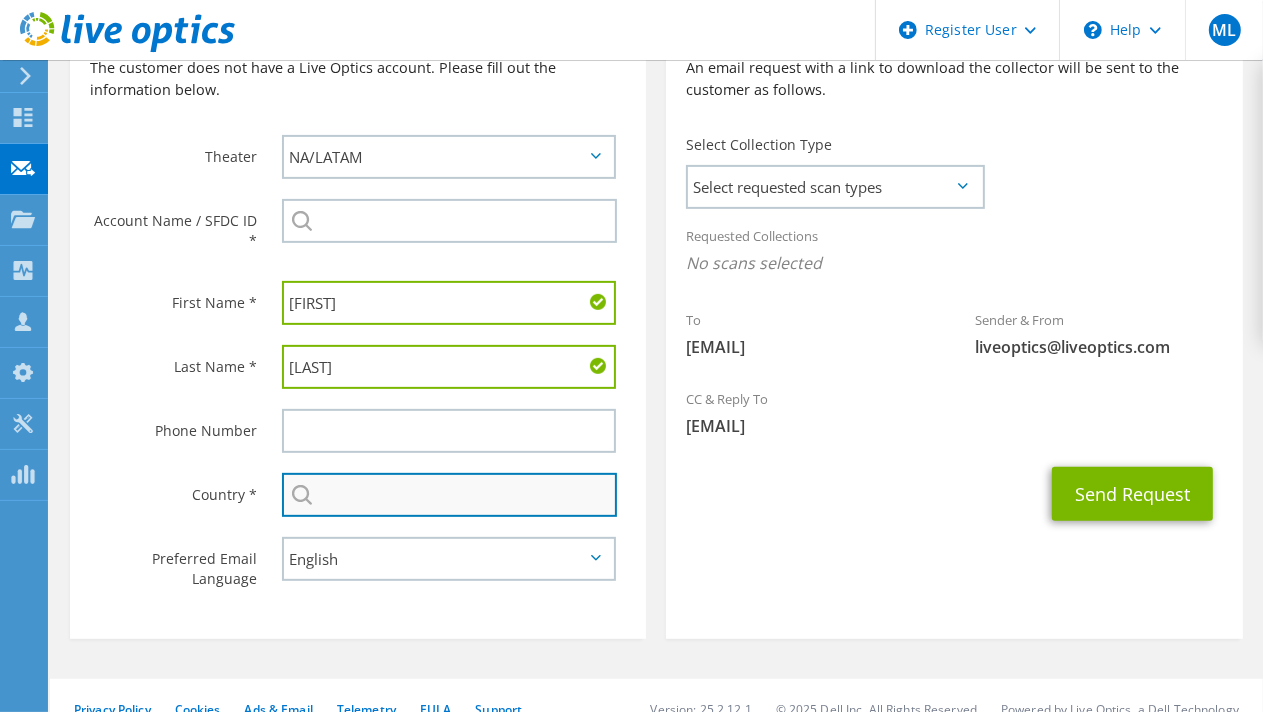 click at bounding box center (449, 495) 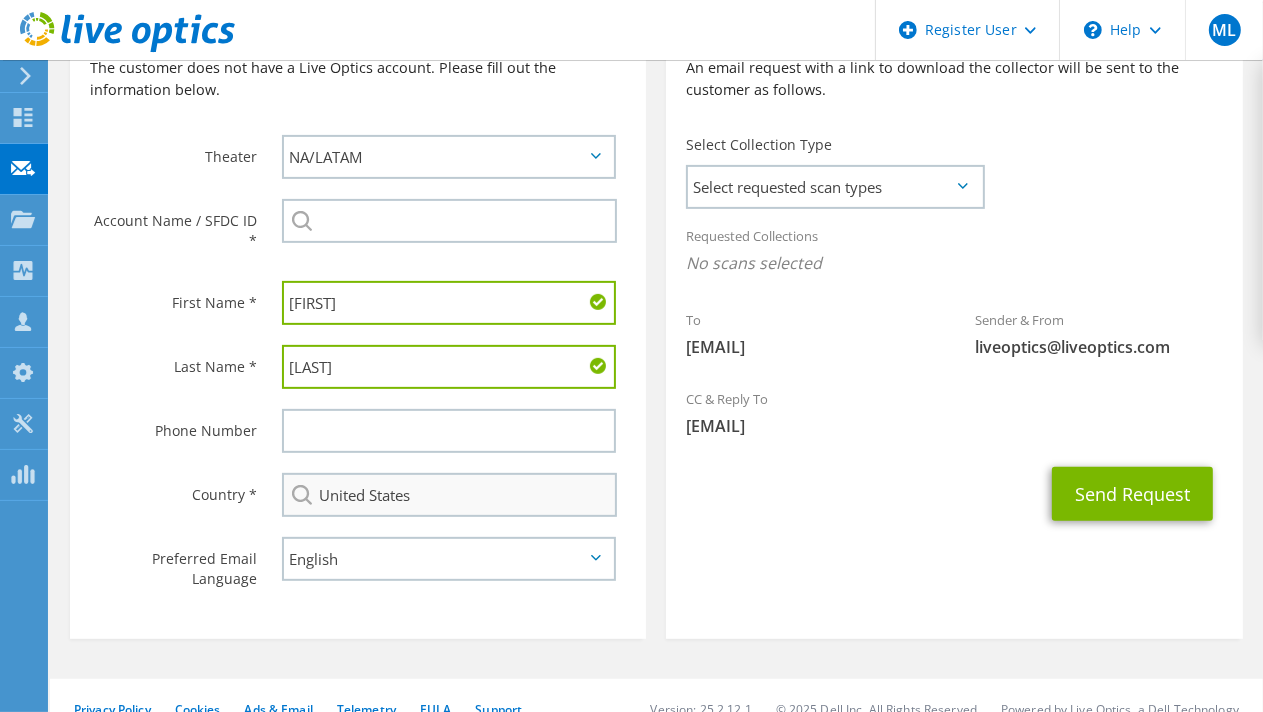 type on "HOSPICE OF CENTRAL OHIO" 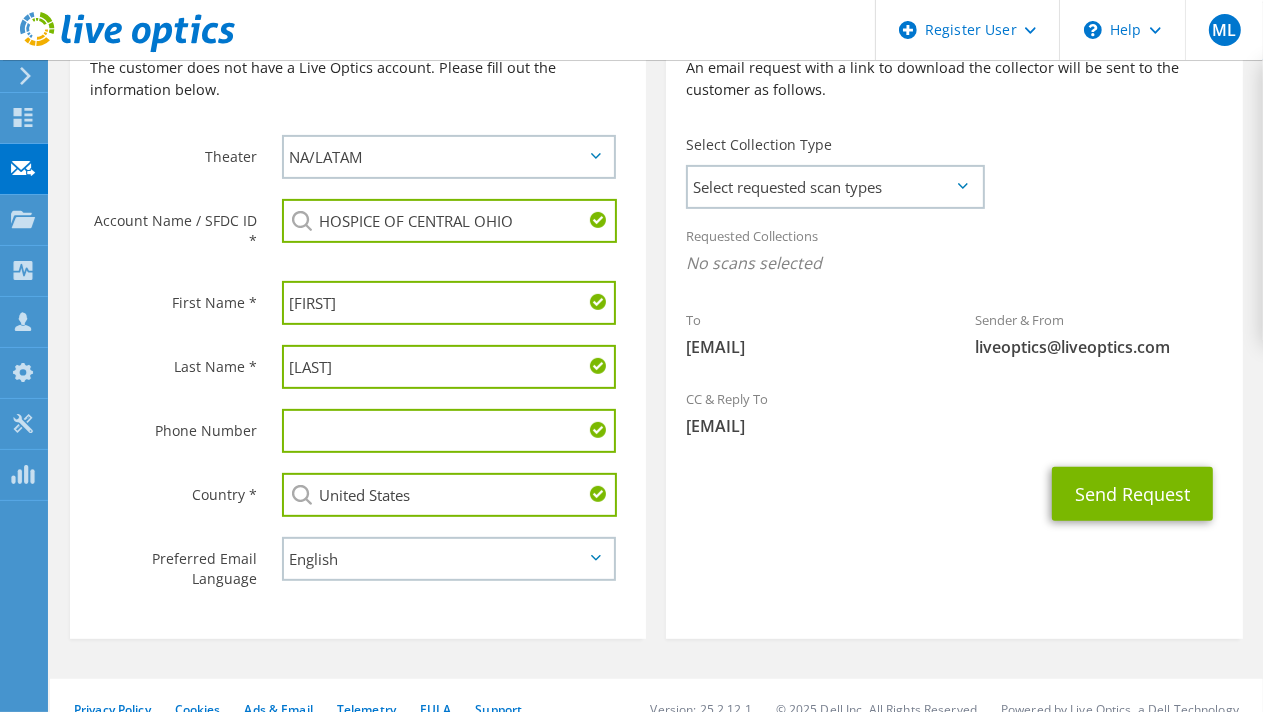 click at bounding box center [449, 431] 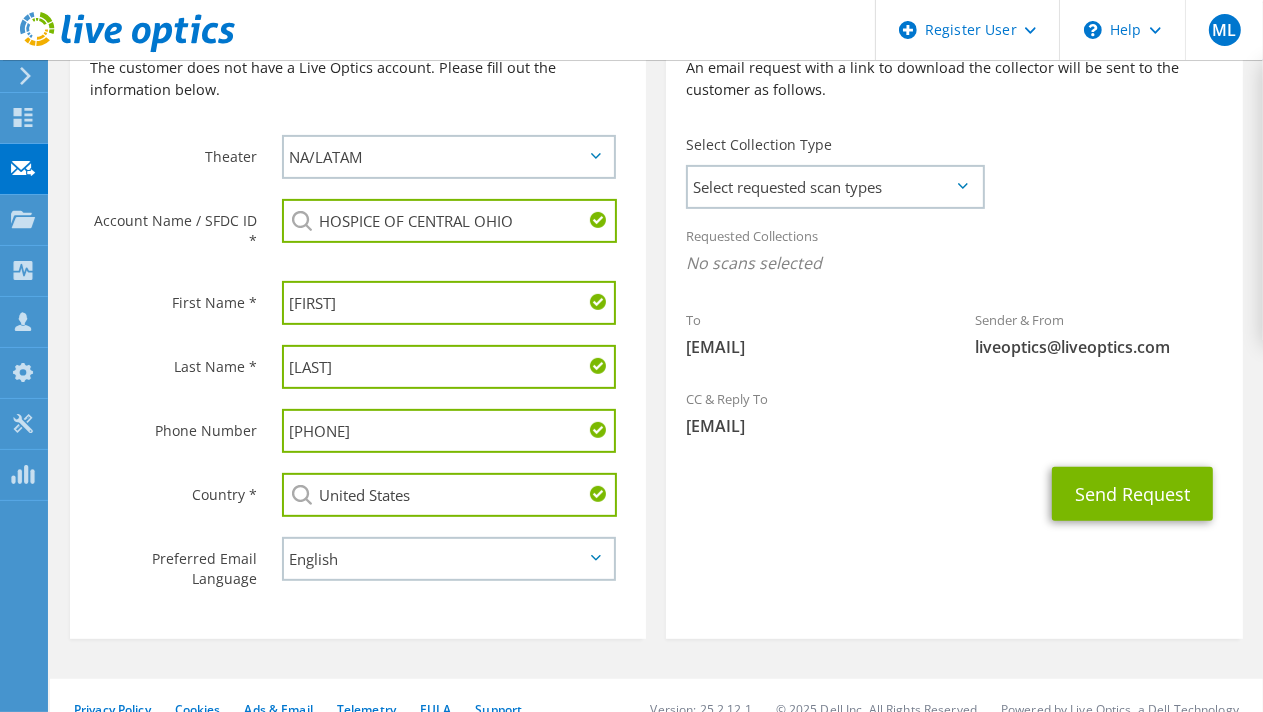 type on "(740) 379-9085" 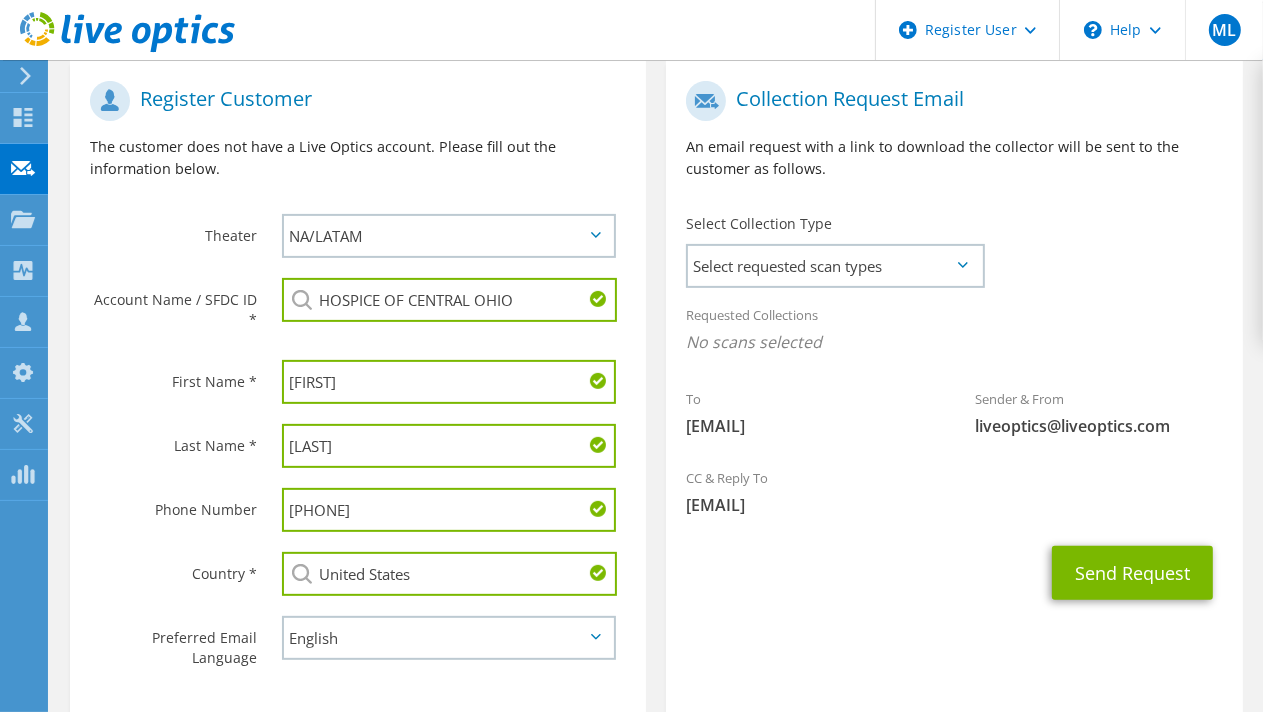 scroll, scrollTop: 420, scrollLeft: 0, axis: vertical 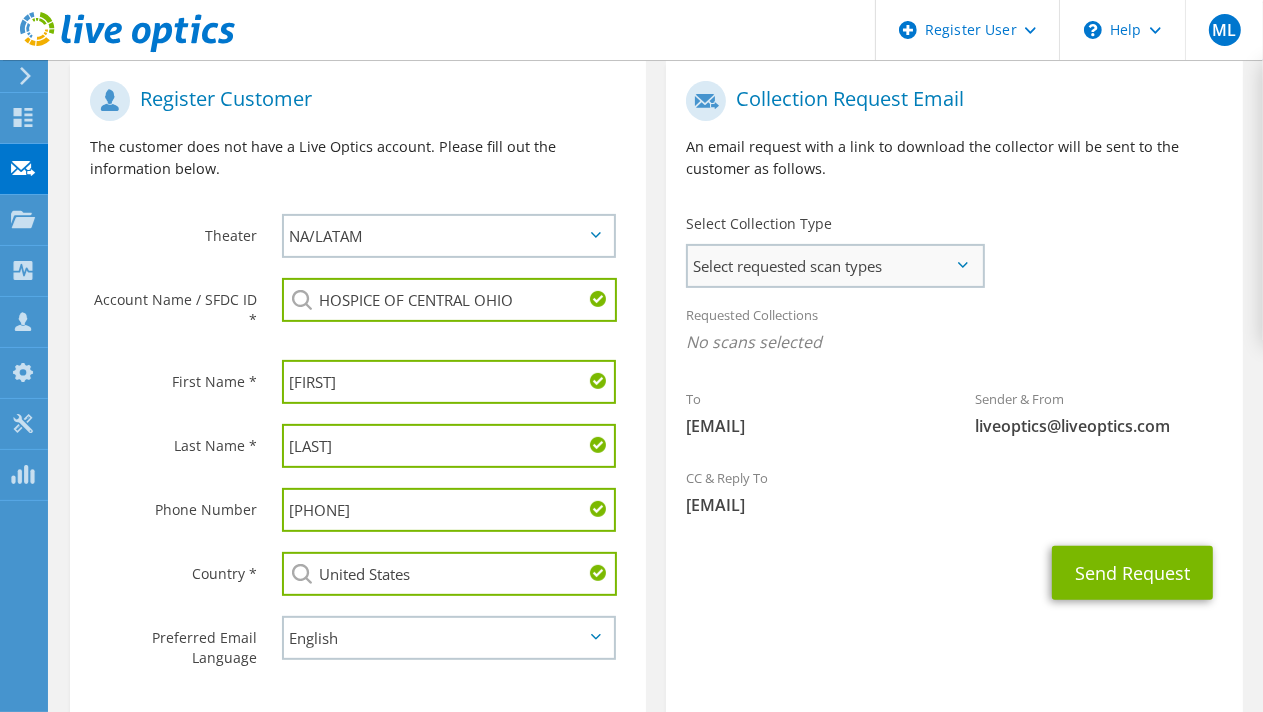click on "Select requested scan types" at bounding box center [834, 266] 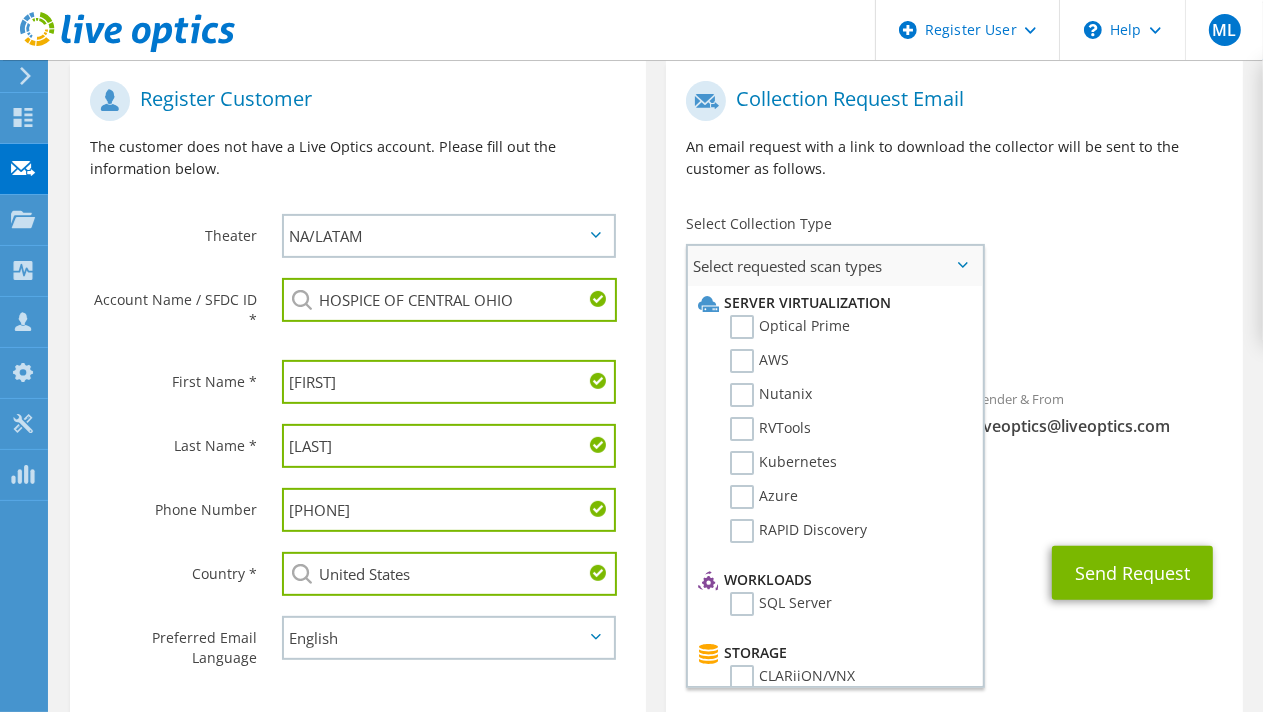 click on "Optical Prime" at bounding box center (832, 332) 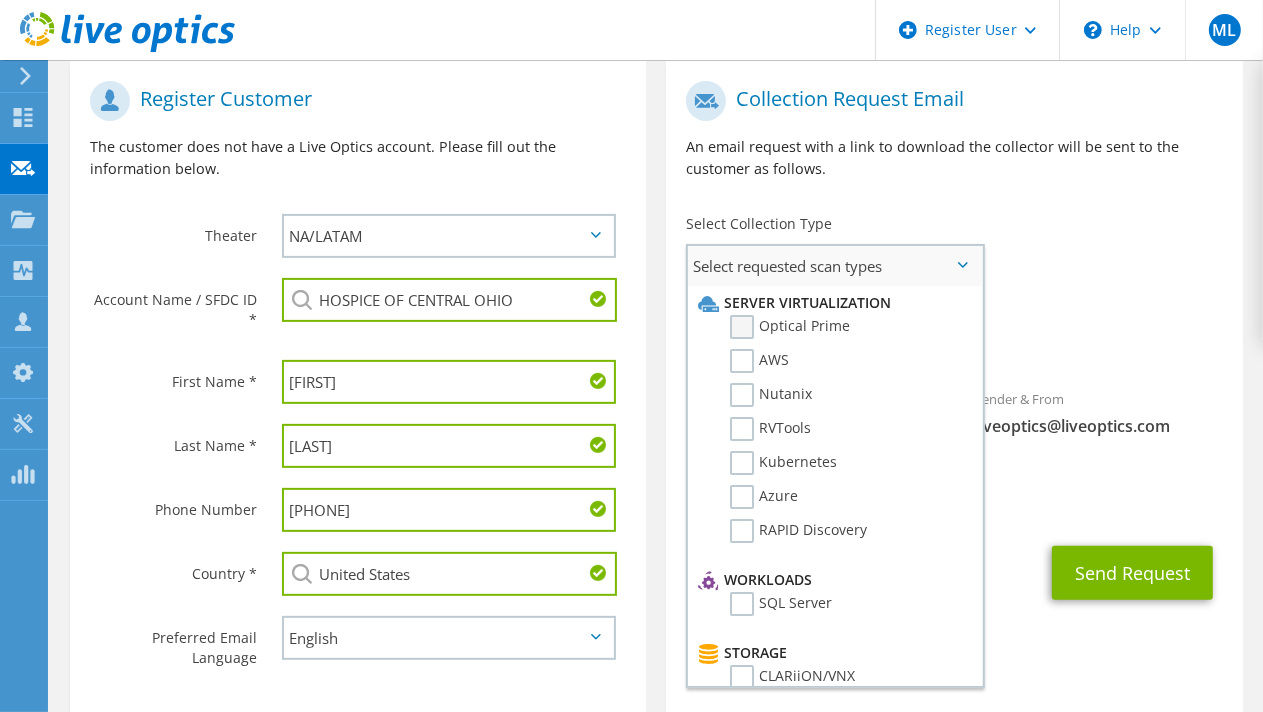 click on "Optical Prime" at bounding box center (790, 327) 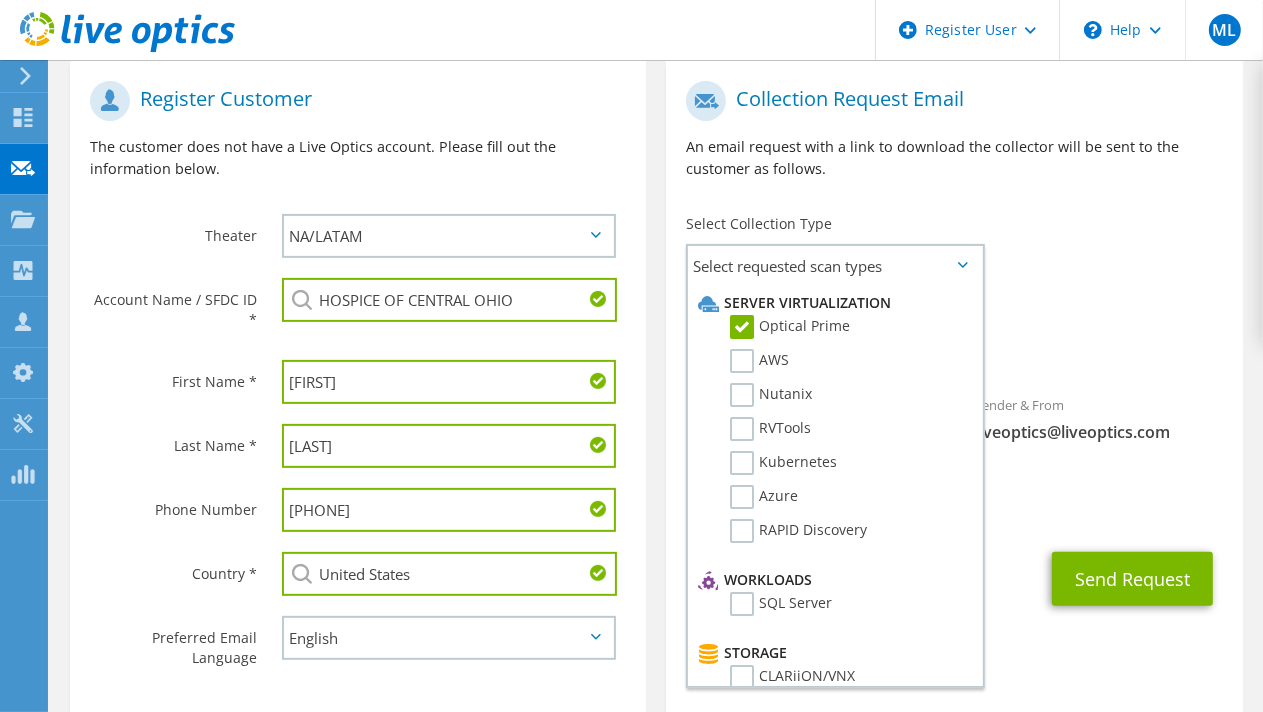click on "Requested Collections
No scans selected
Optical Prime" at bounding box center (954, 334) 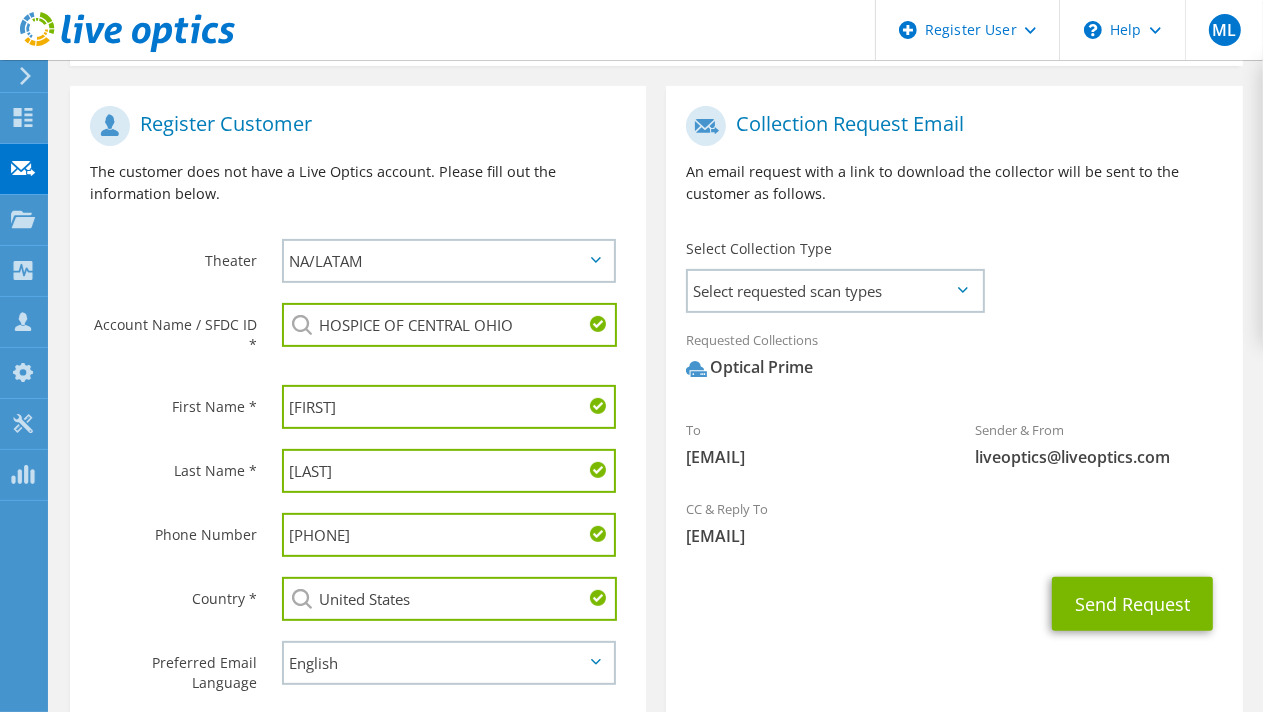 scroll, scrollTop: 396, scrollLeft: 0, axis: vertical 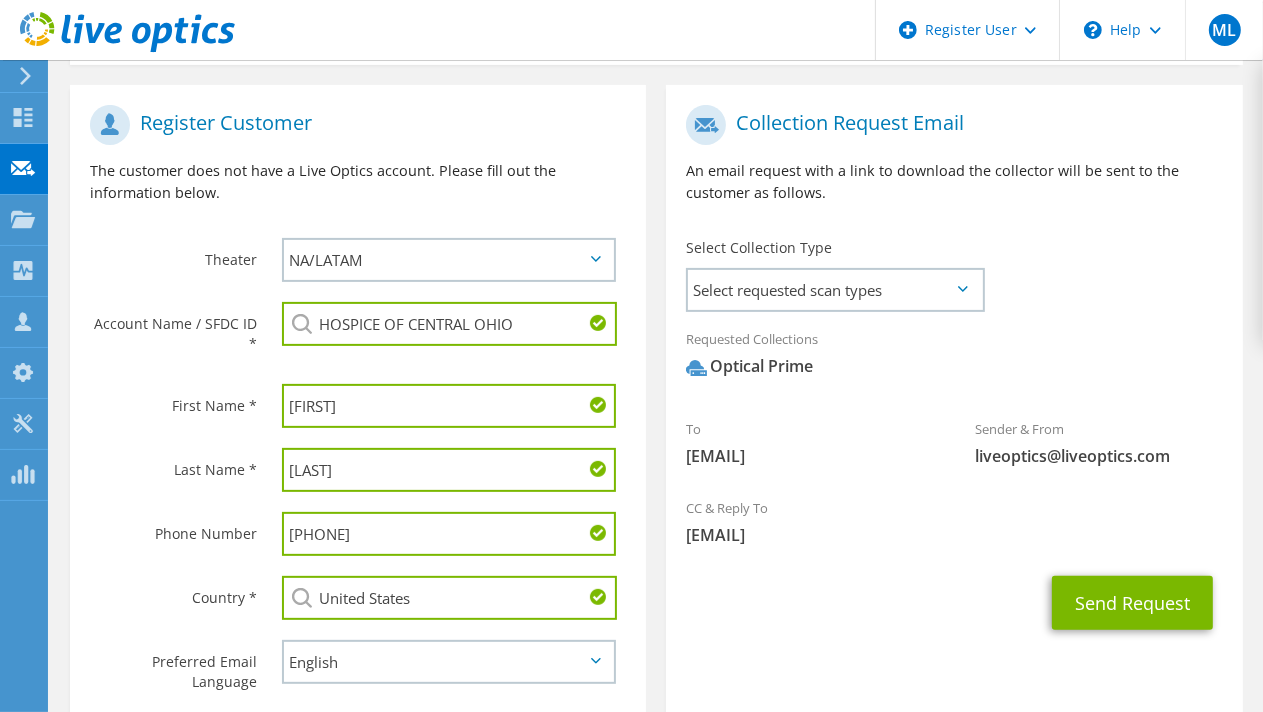 click on "HOSPICE OF CENTRAL OHIO" at bounding box center [449, 324] 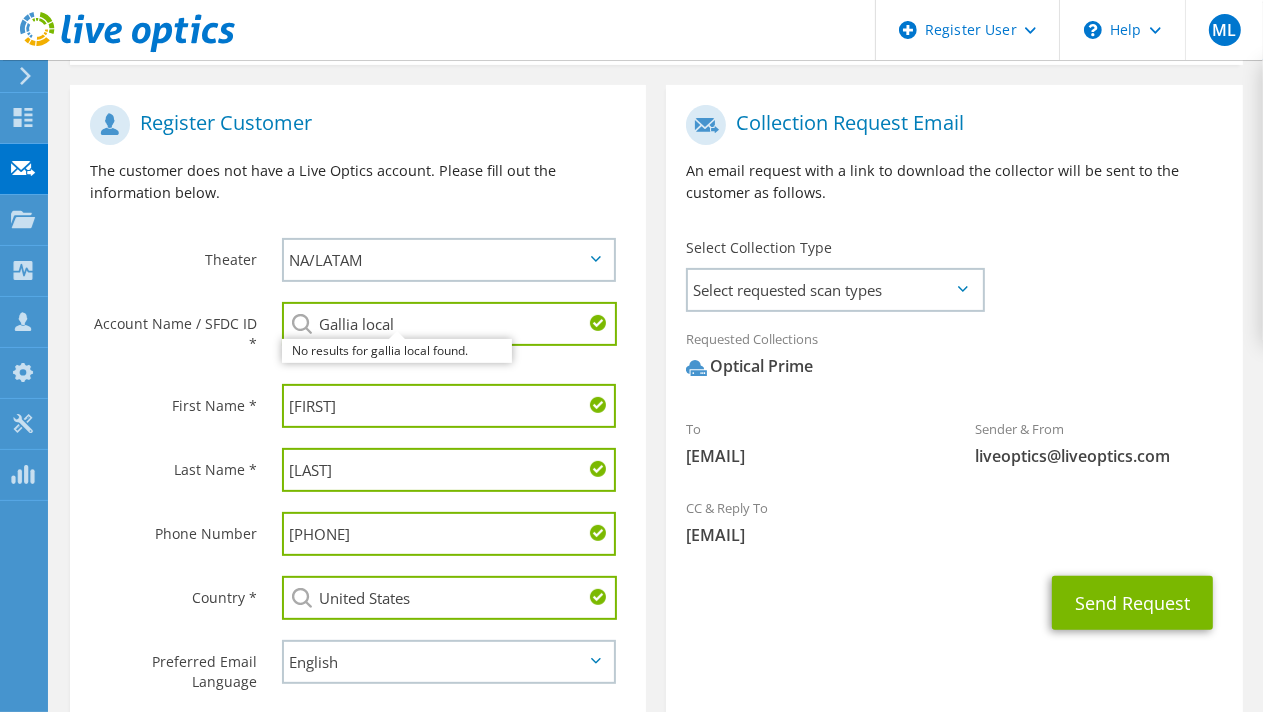 click on "Gallia local" at bounding box center (449, 324) 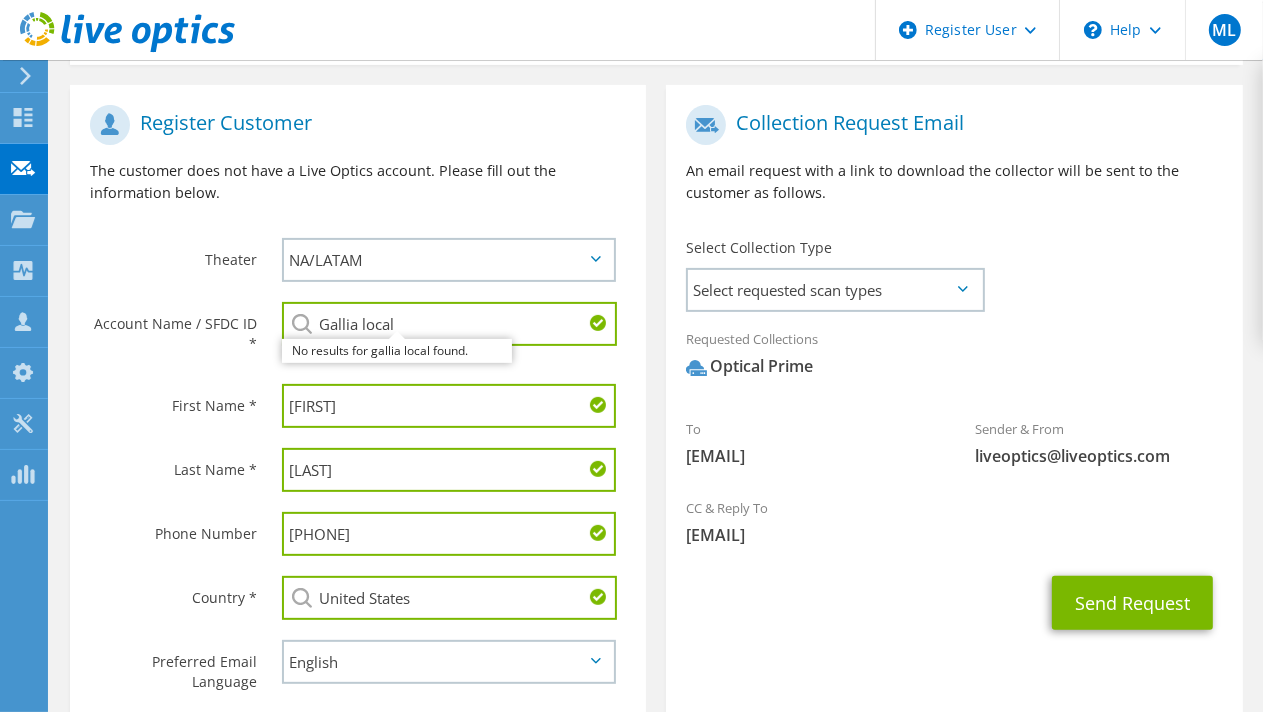 click on "Gallia local" at bounding box center [449, 324] 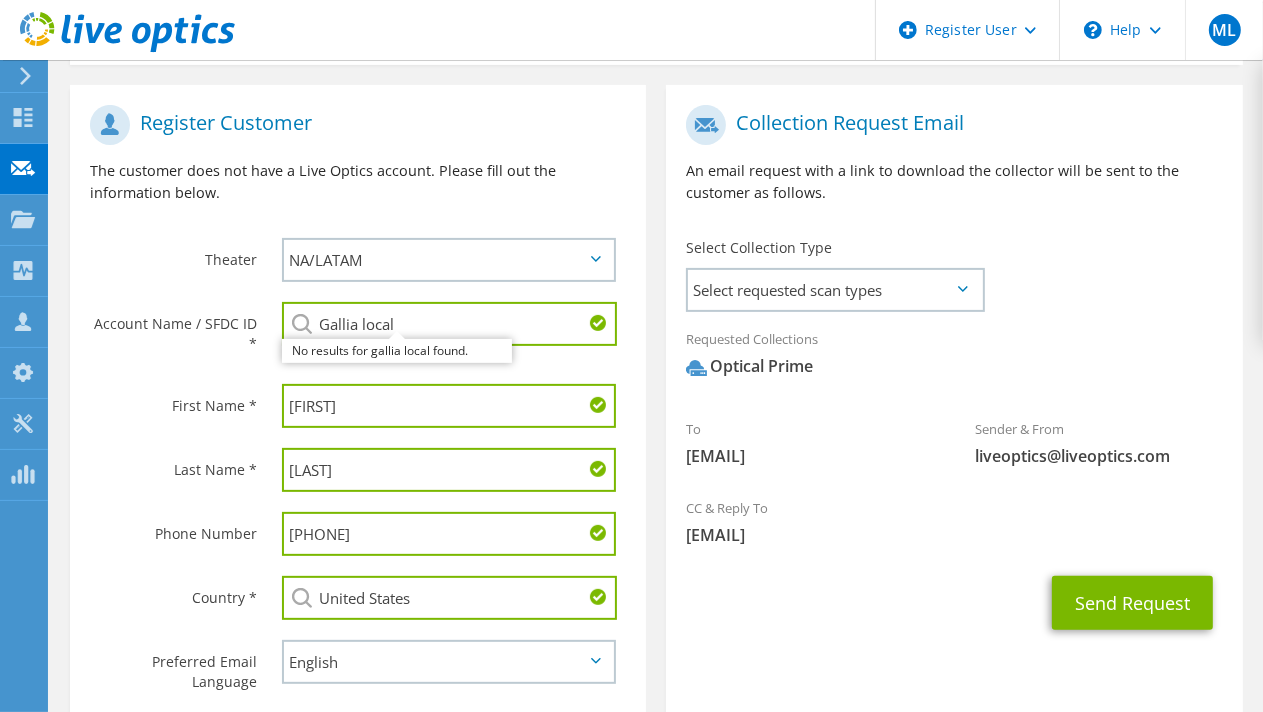click on "Gallia local" at bounding box center [449, 324] 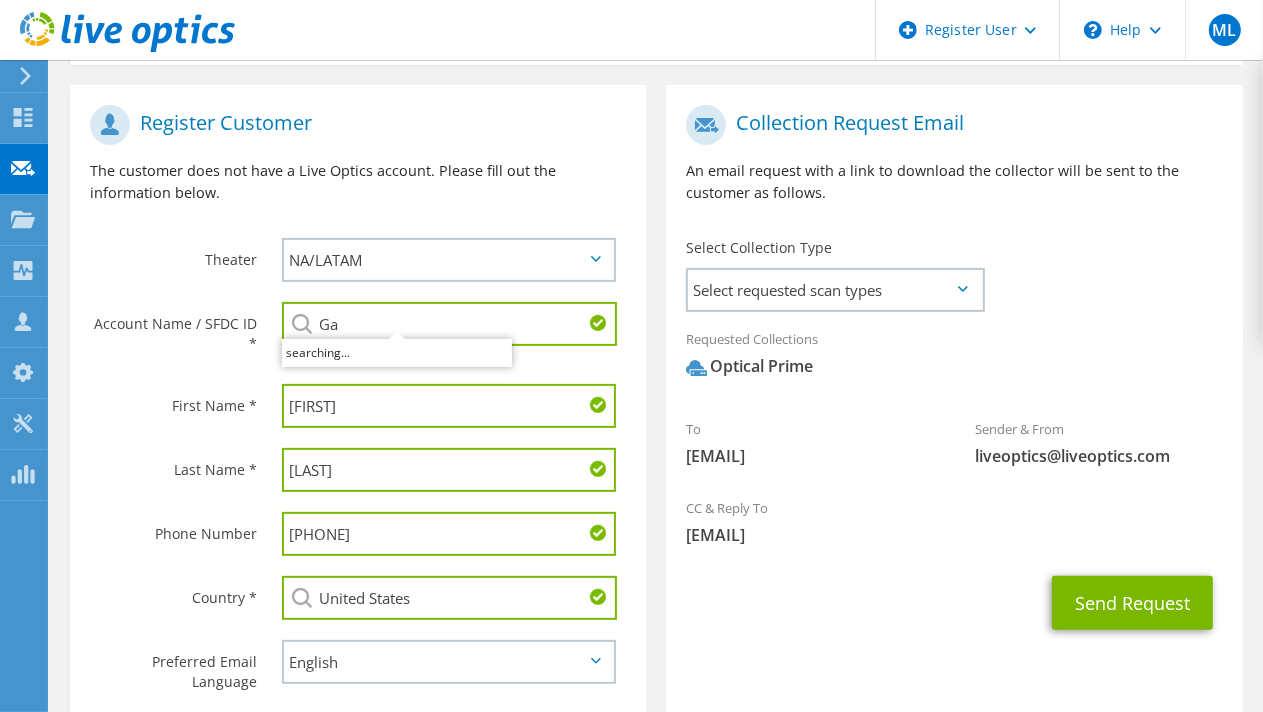 type on "G" 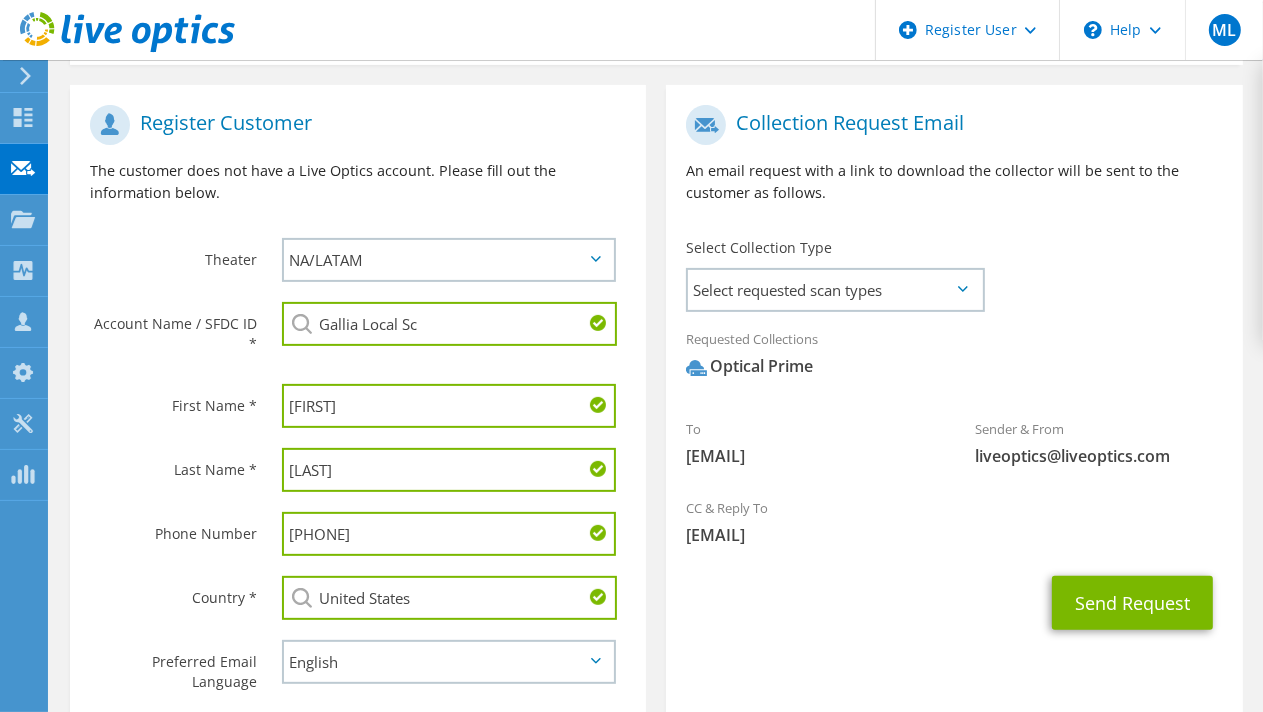 click on "Last Name *" at bounding box center [166, 469] 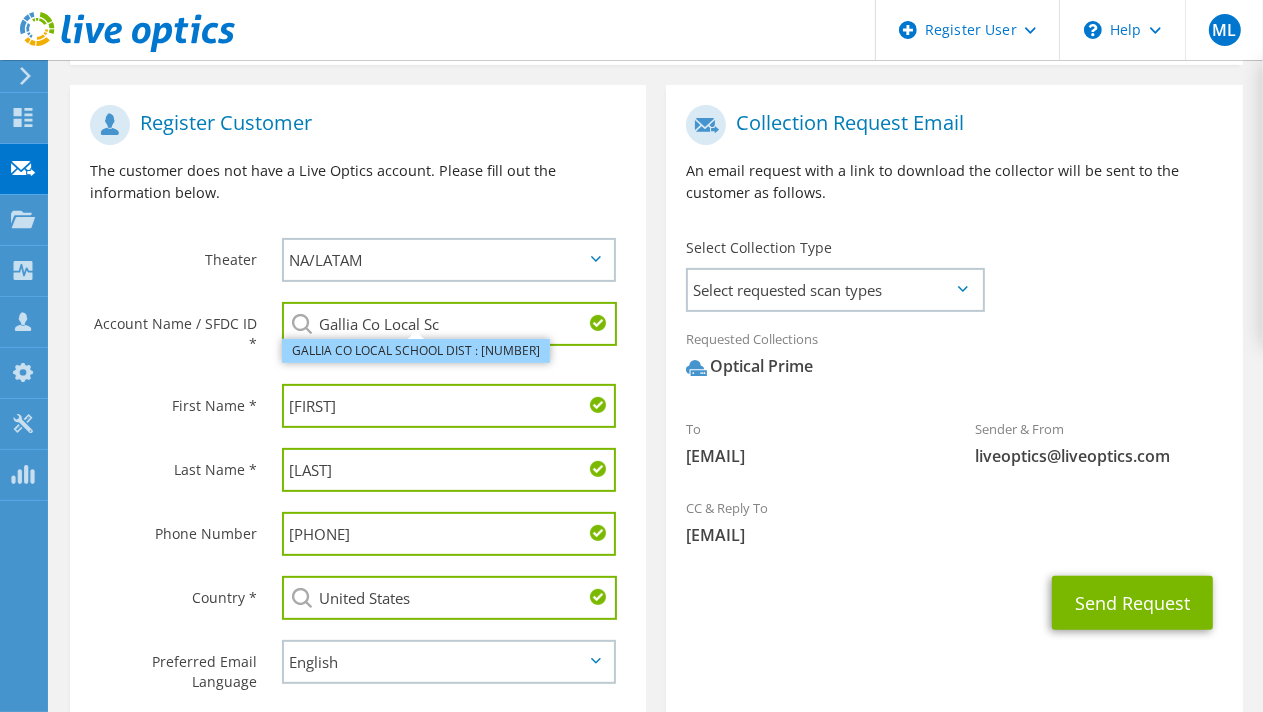 click on "GALLIA CO LOCAL SCHOOL DIST : 595670995" at bounding box center [416, 351] 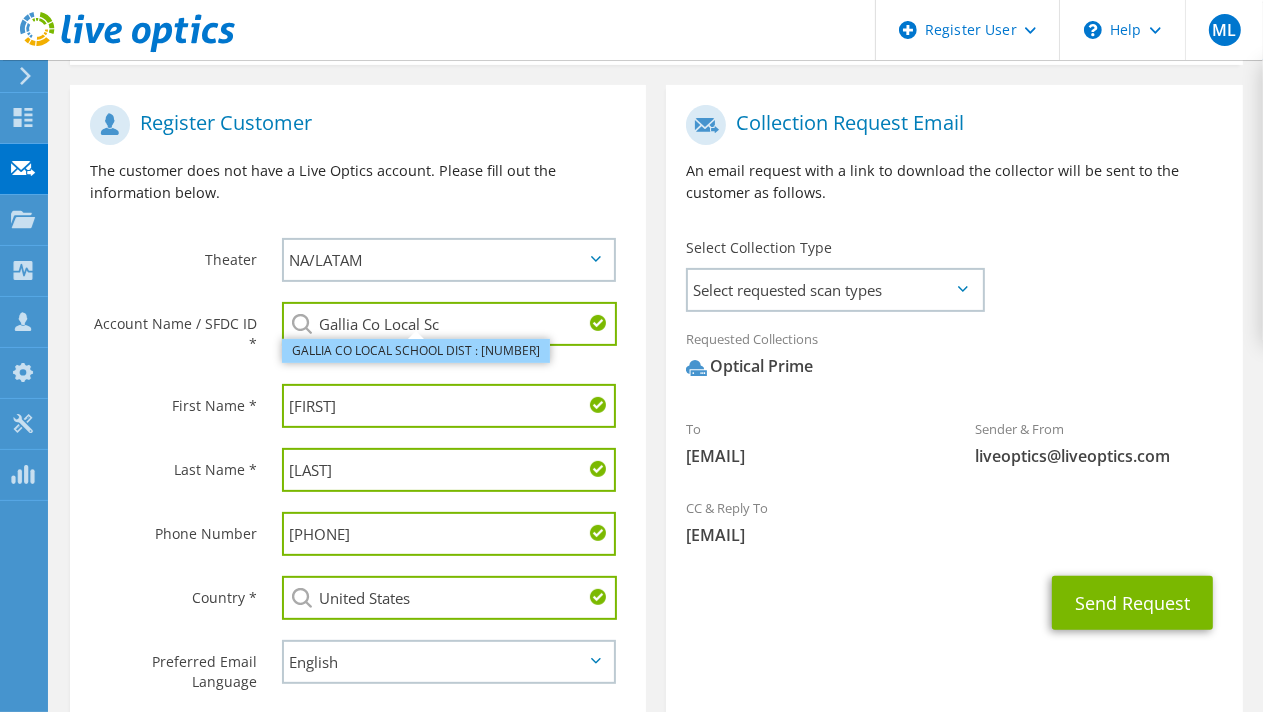 type on "GALLIA CO LOCAL SCHOOL DIST : 595670995" 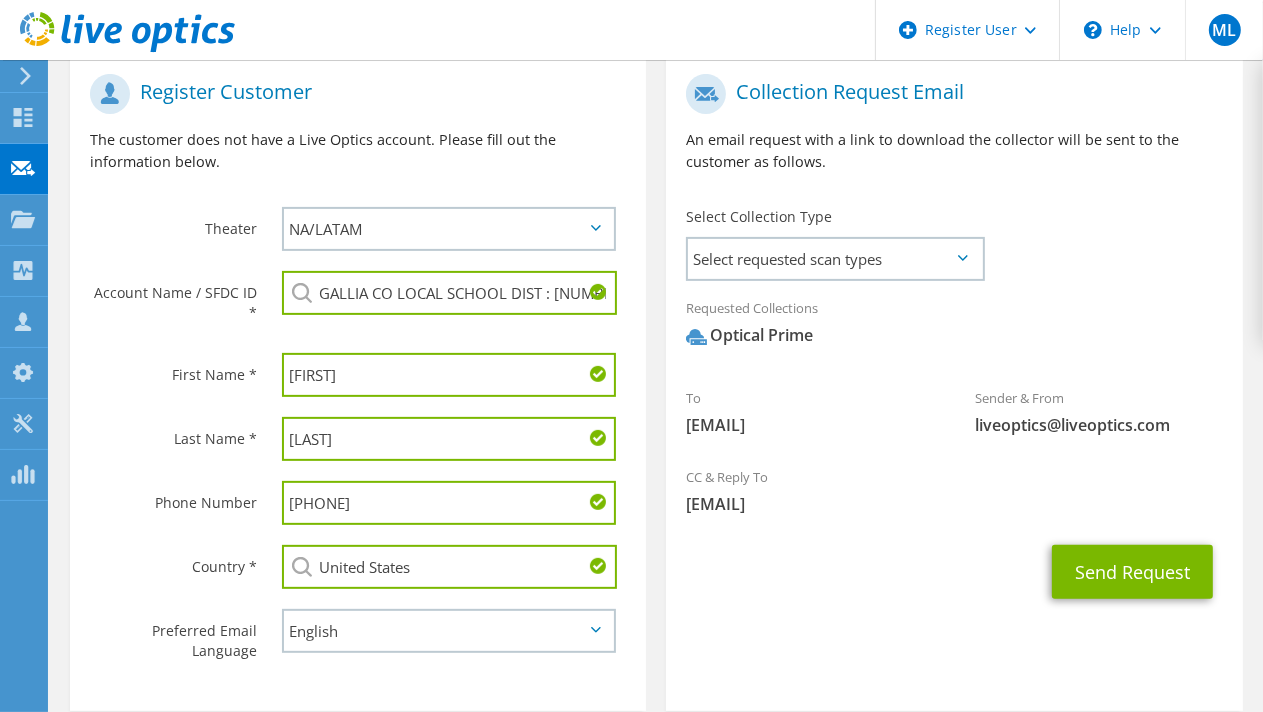 scroll, scrollTop: 428, scrollLeft: 0, axis: vertical 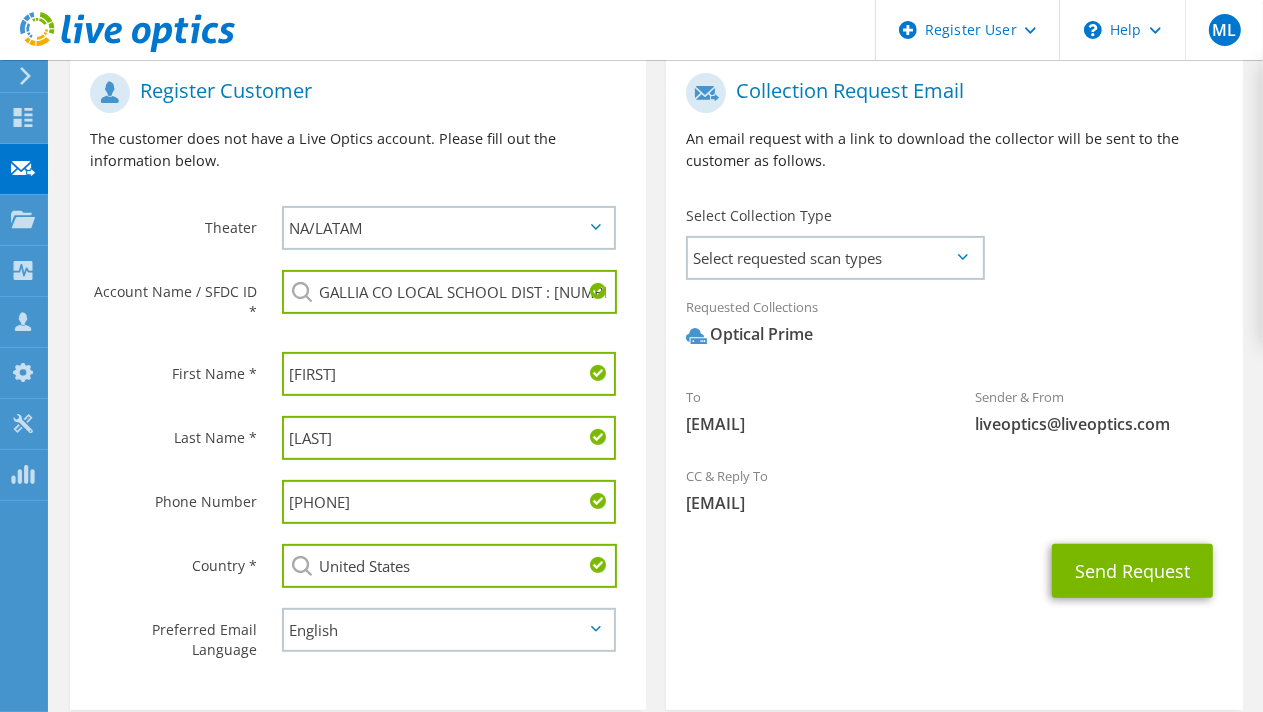 click on "Country *" at bounding box center (173, 560) 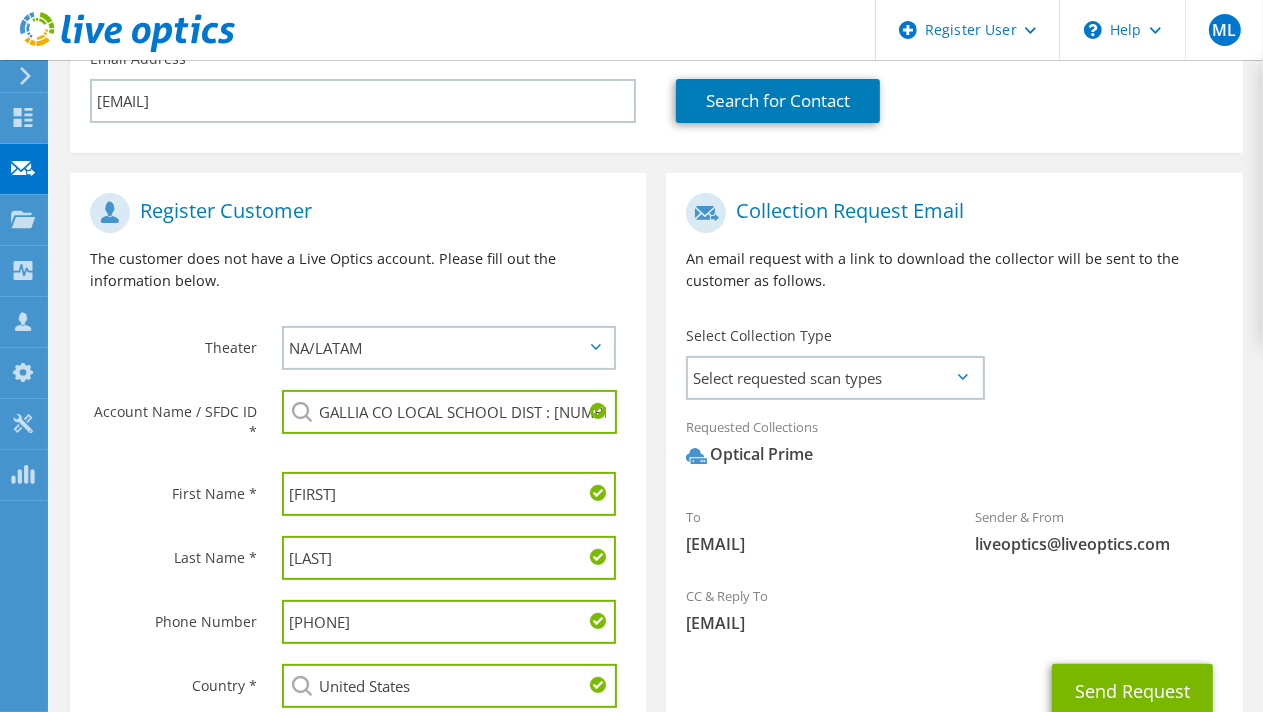 scroll, scrollTop: 312, scrollLeft: 0, axis: vertical 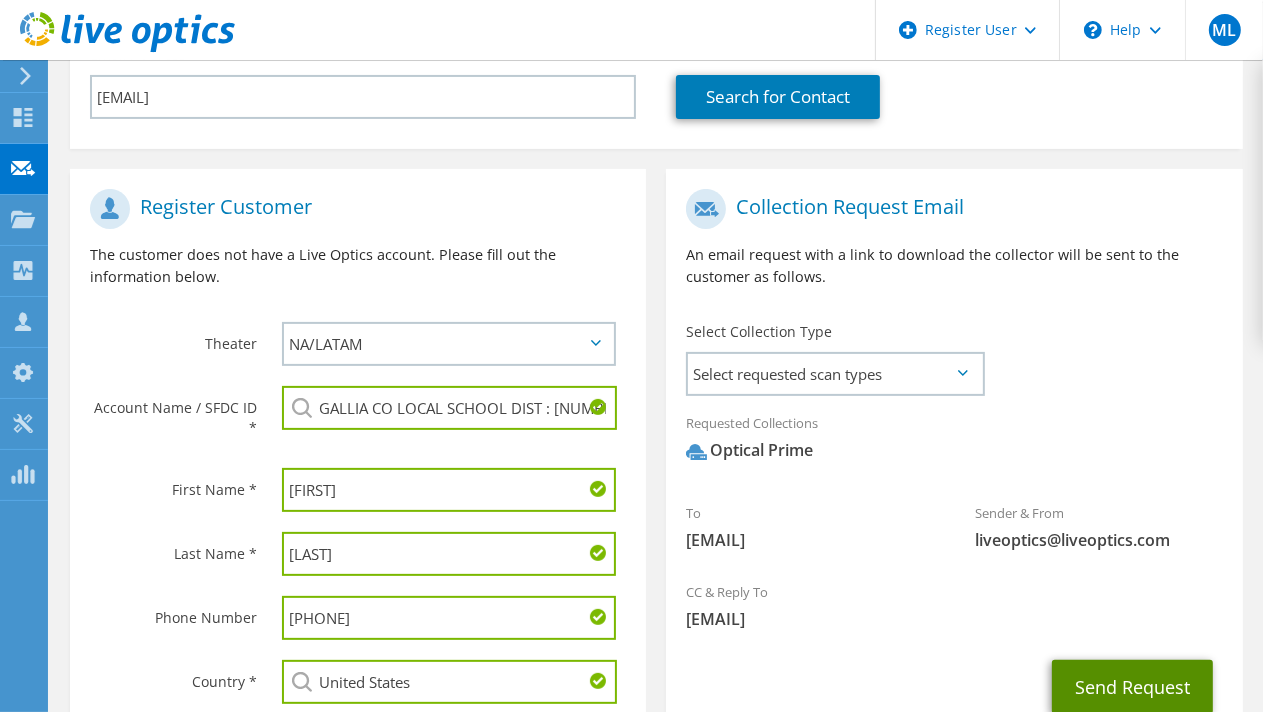 click on "Send Request" at bounding box center (1132, 687) 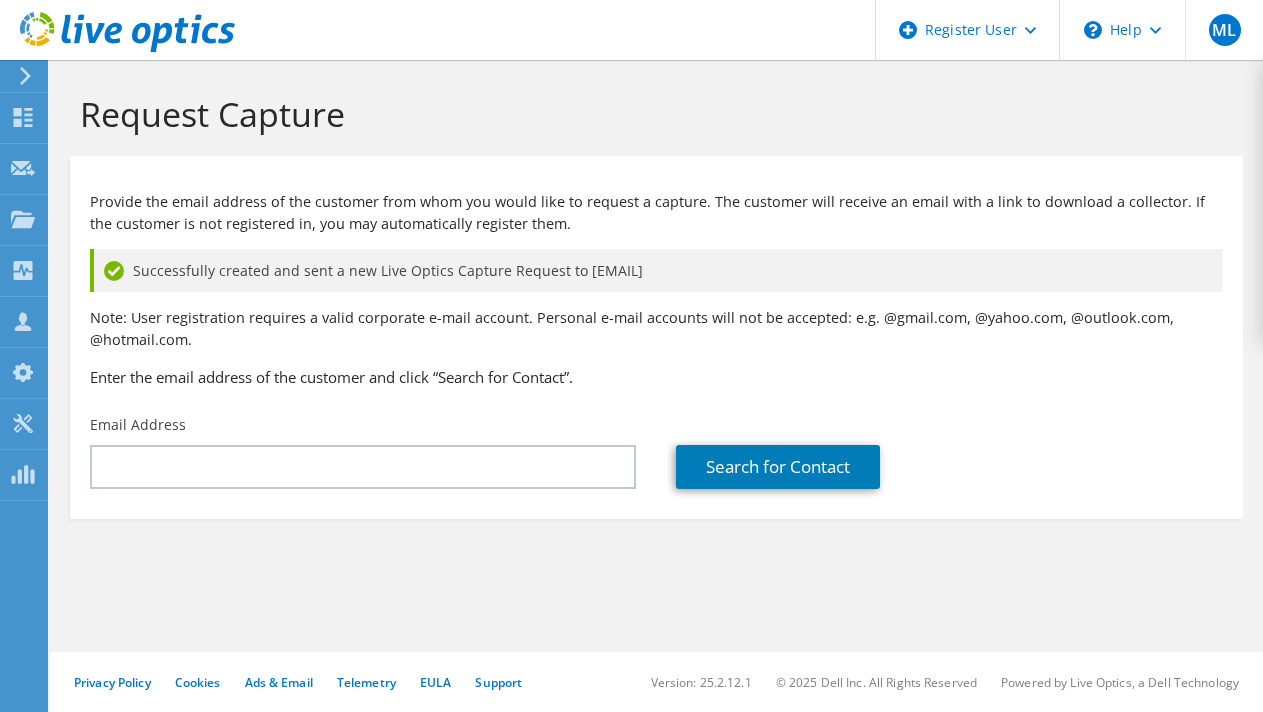 scroll, scrollTop: 0, scrollLeft: 0, axis: both 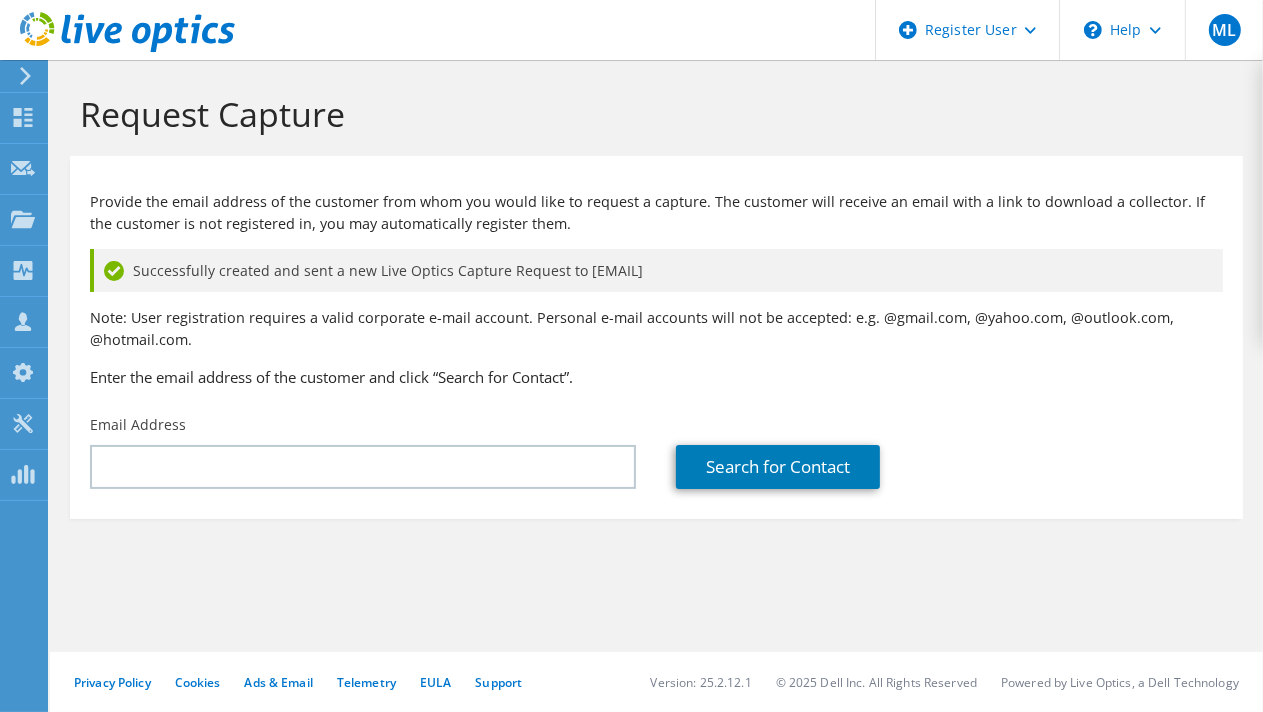 click on "Dashboard
Request Capture
Projects
Search Projects
Upload SIOKIT & Files
Optical Prime Collector Runs" at bounding box center (-66, 386) 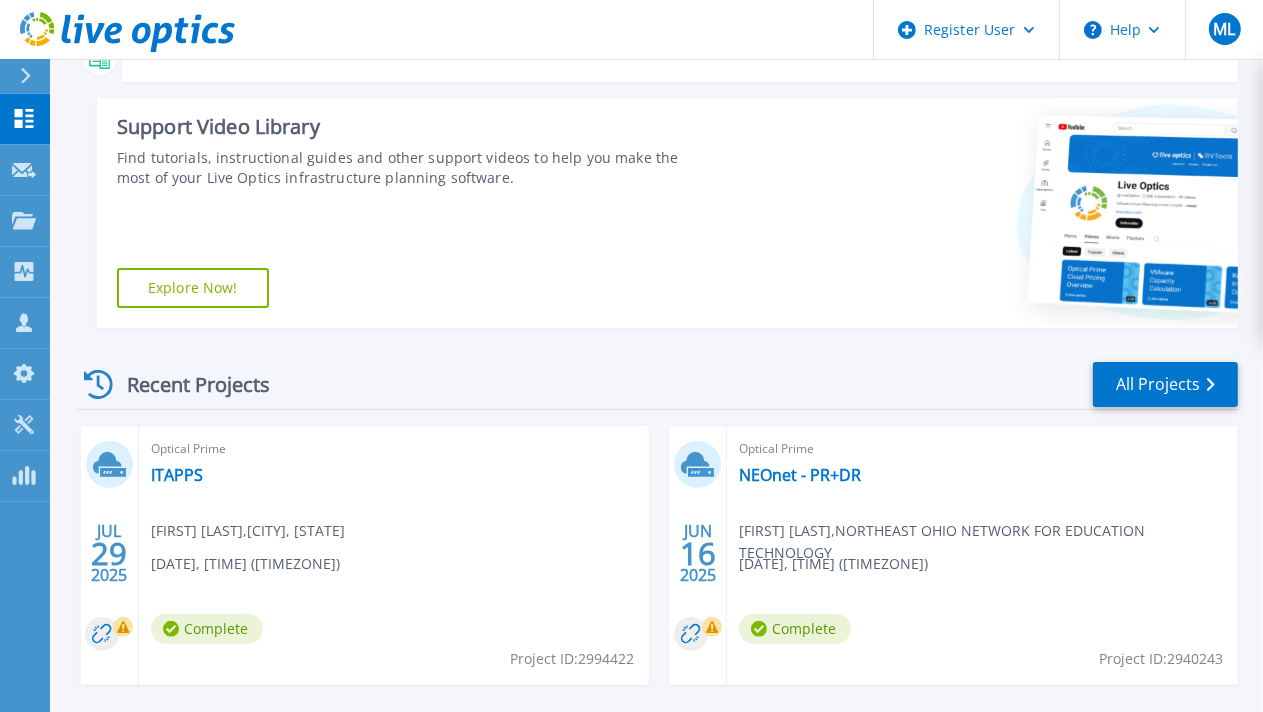 scroll, scrollTop: 316, scrollLeft: 0, axis: vertical 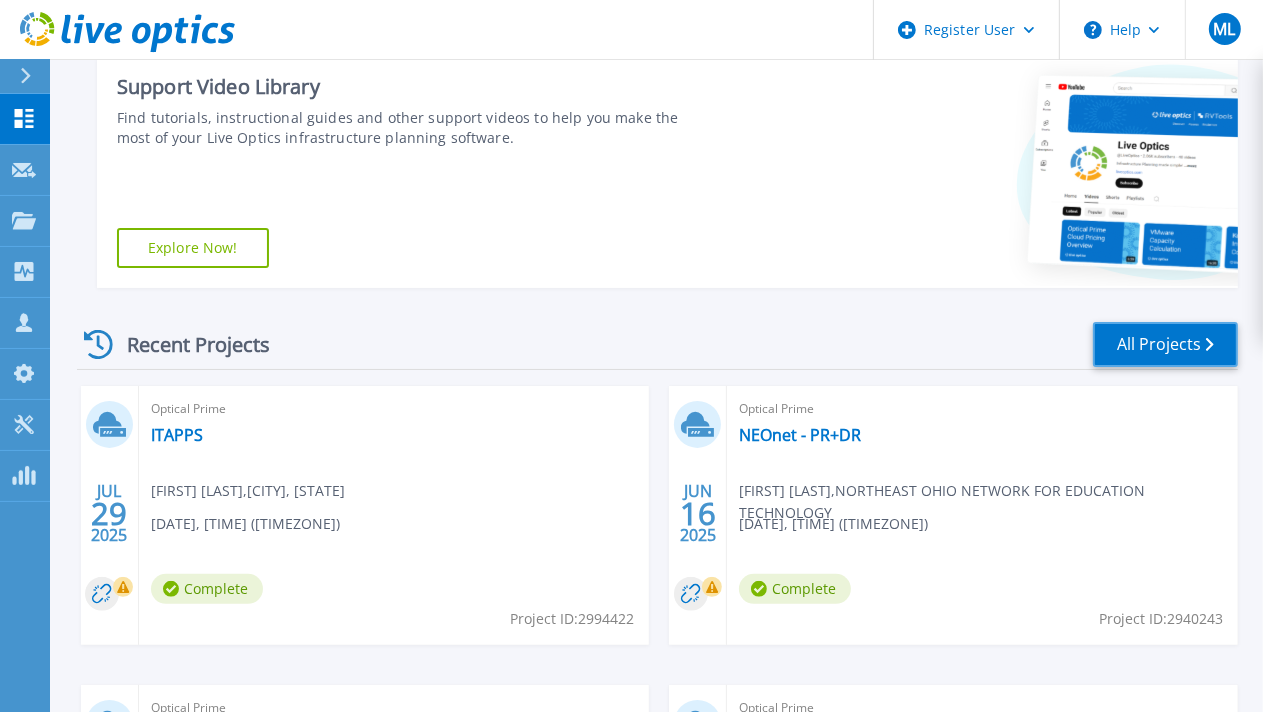 click on "All Projects" at bounding box center [1165, 344] 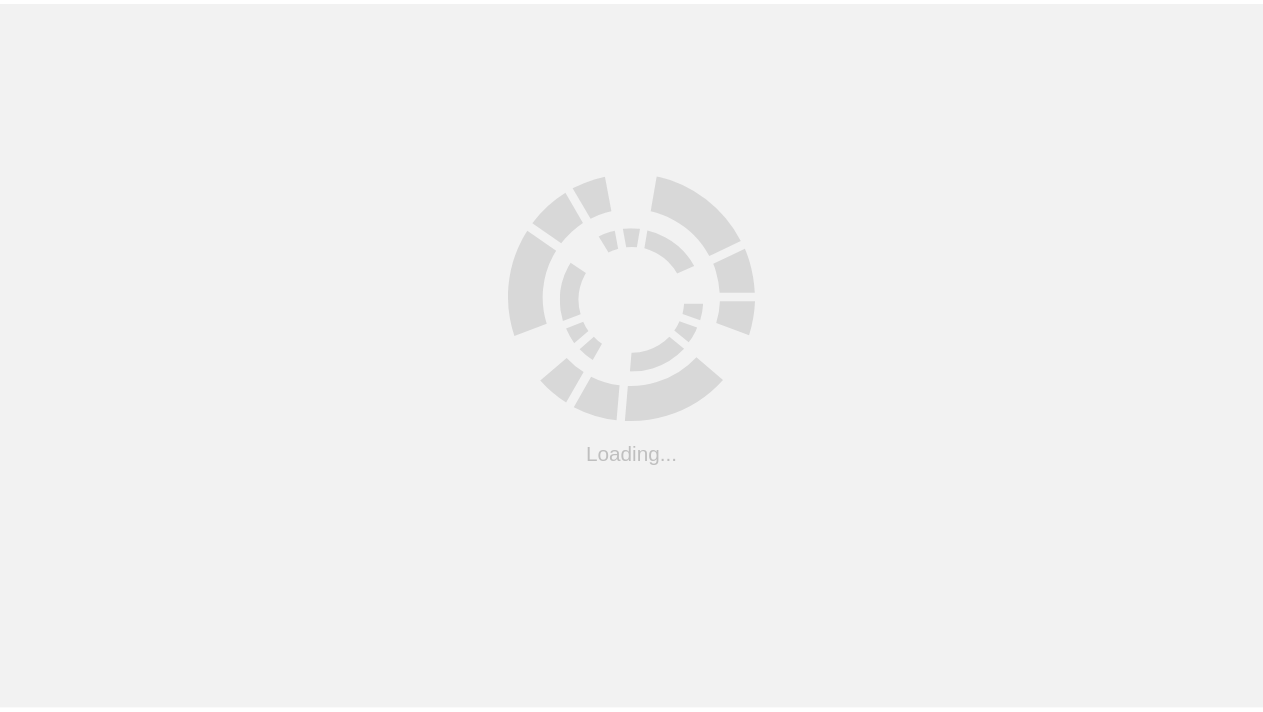 scroll, scrollTop: 0, scrollLeft: 0, axis: both 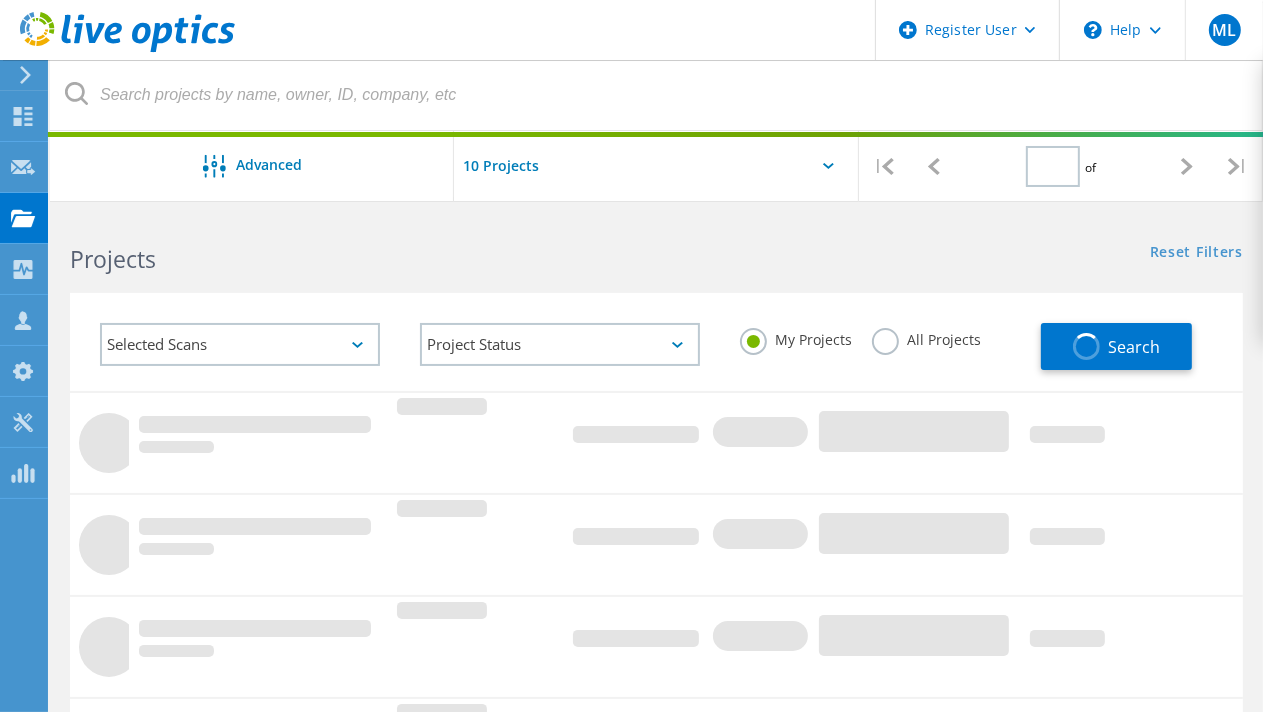 type on "1" 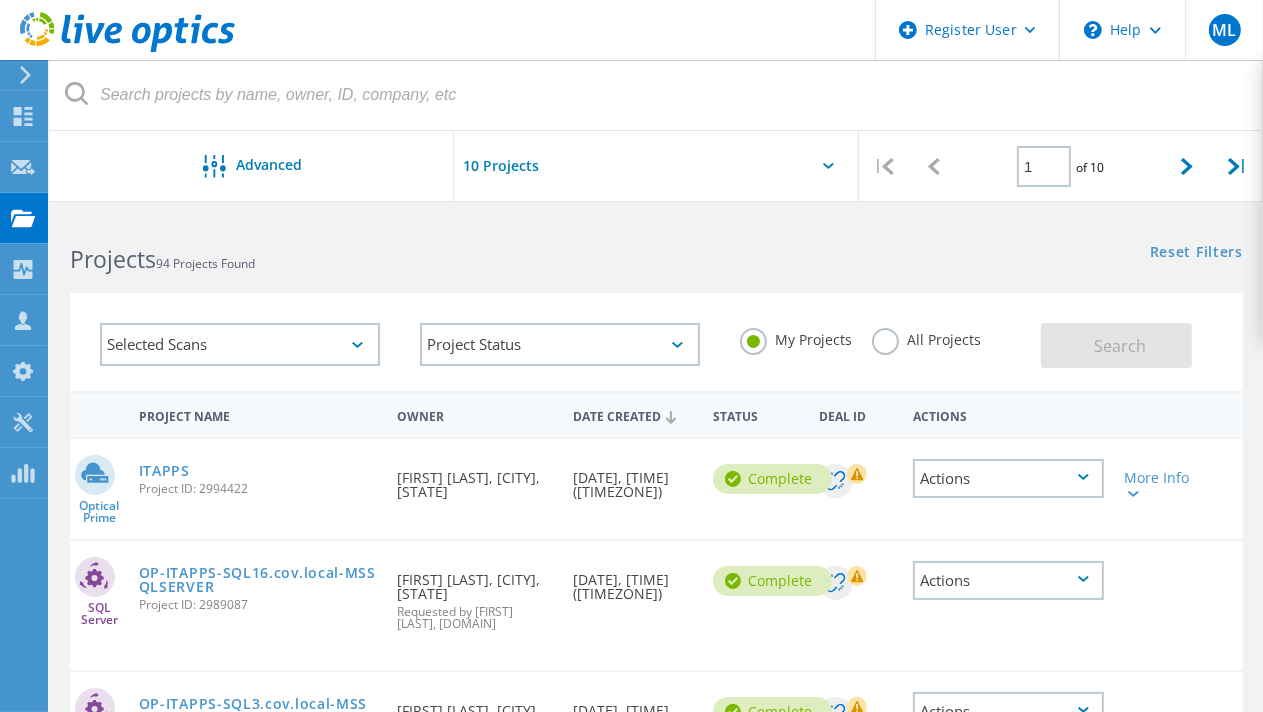 click on "All Projects" 